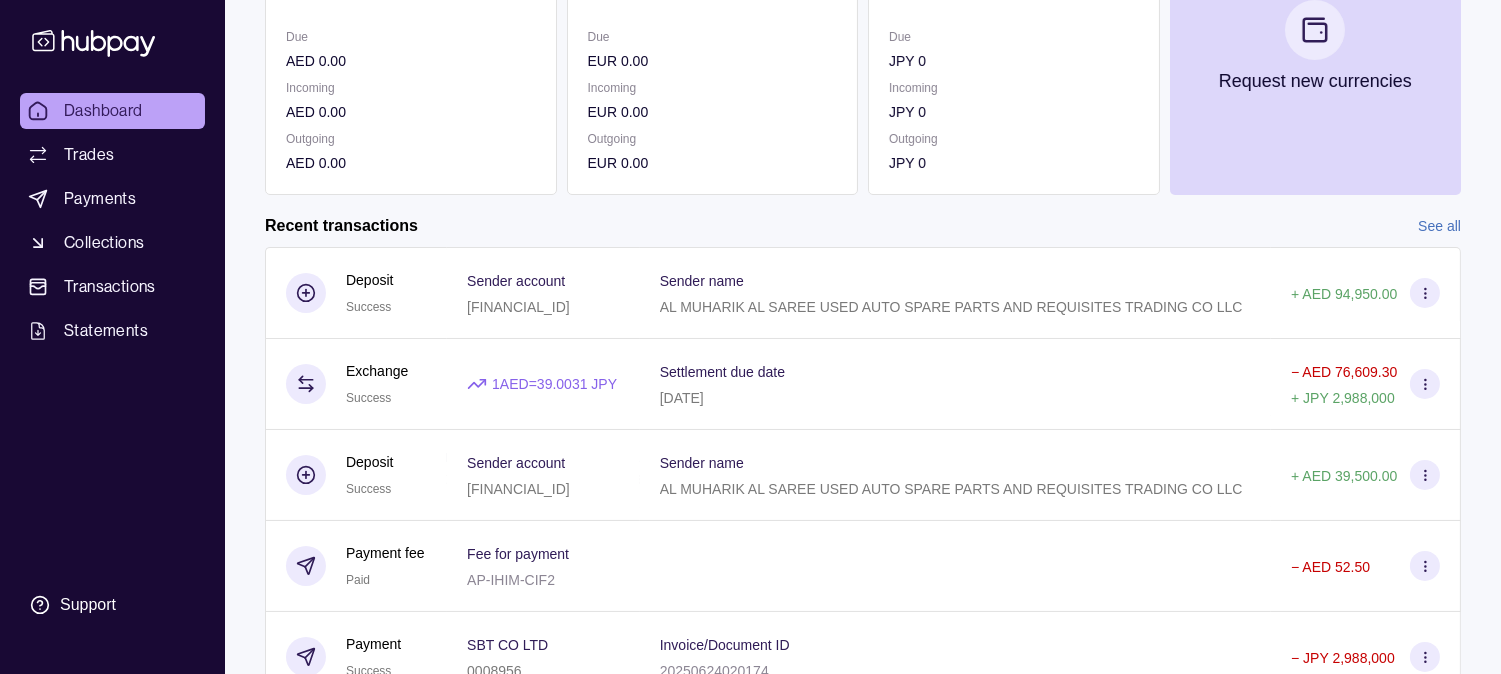 scroll, scrollTop: 0, scrollLeft: 0, axis: both 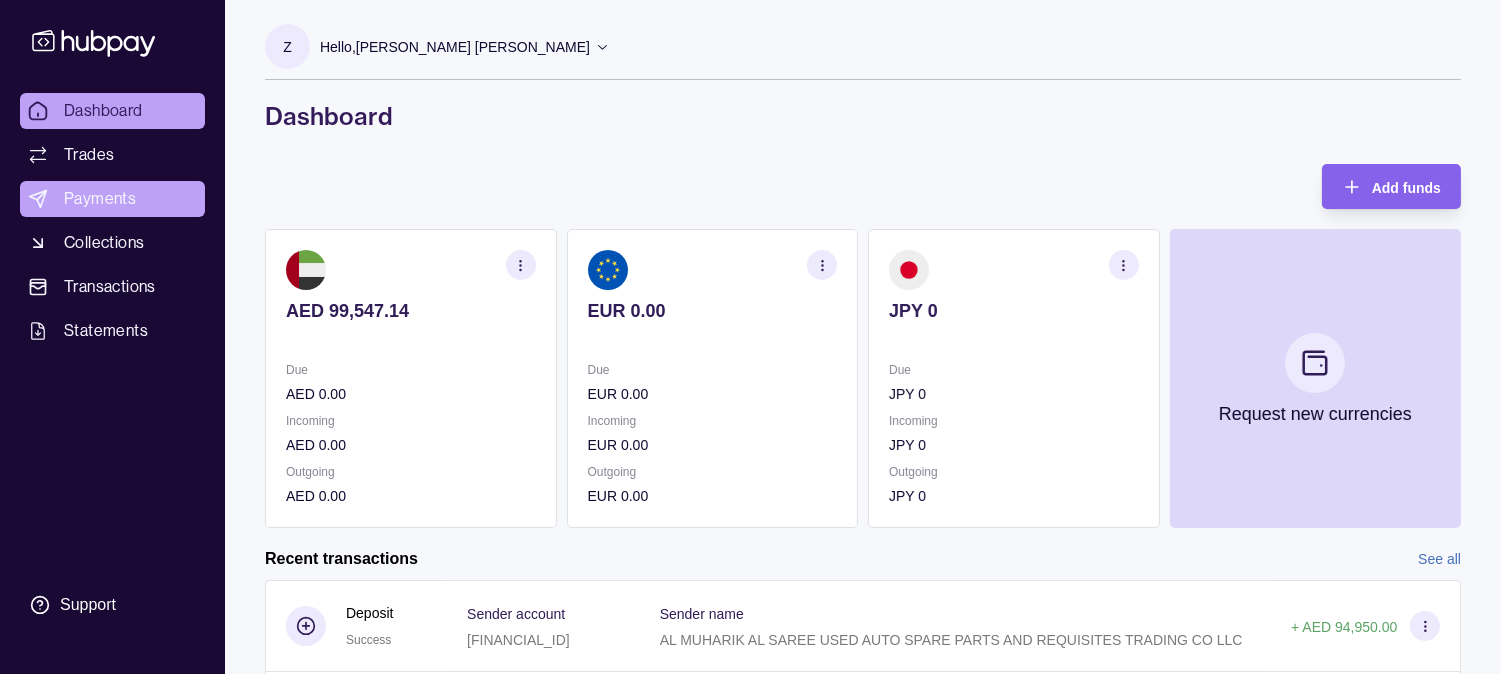 click on "Payments" at bounding box center (112, 199) 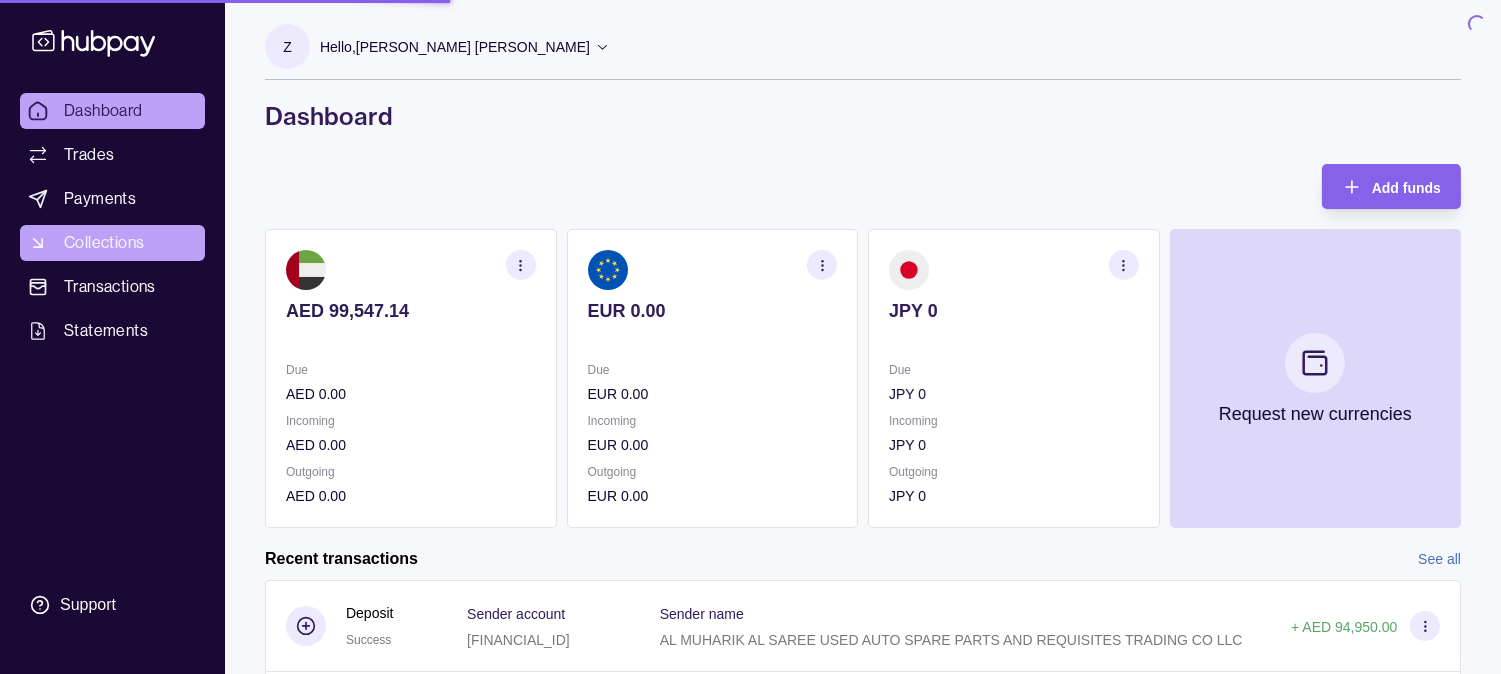 click on "Collections" at bounding box center (104, 243) 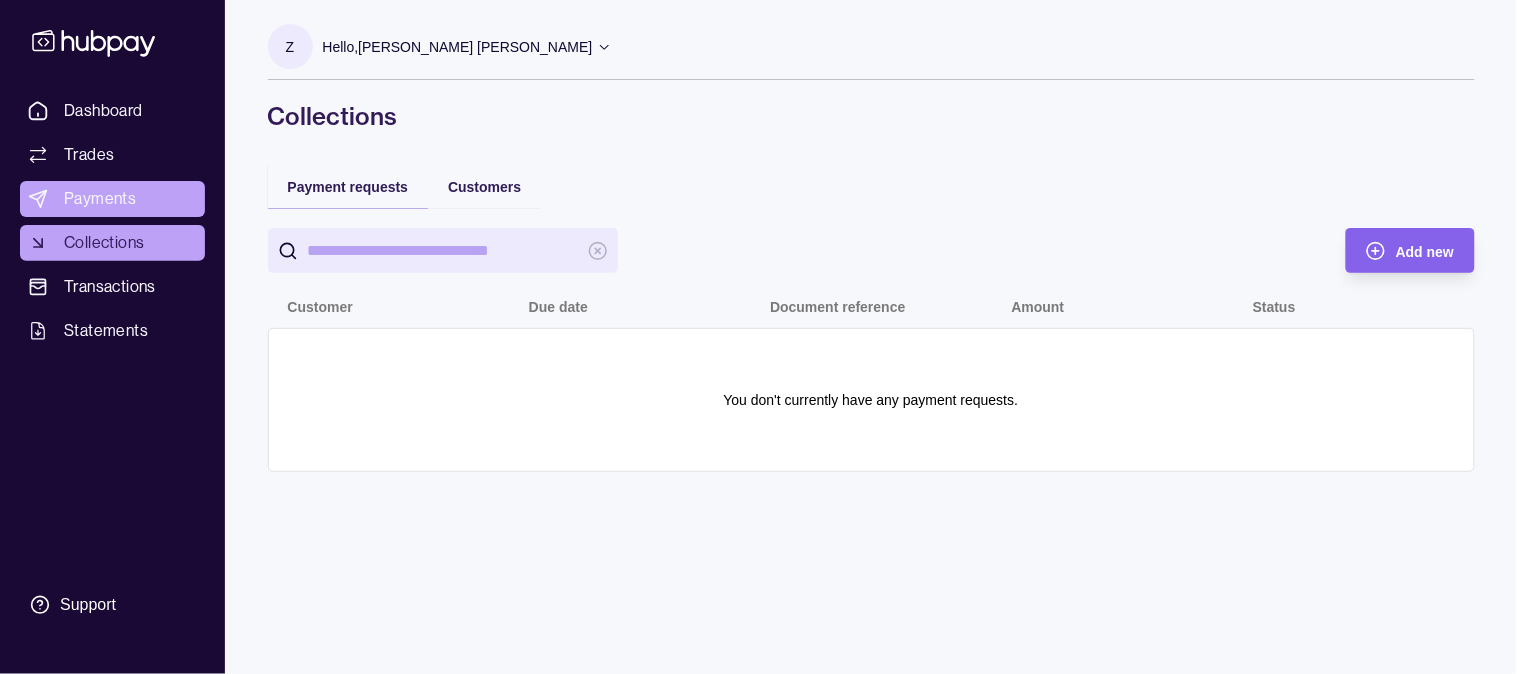 click on "Payments" at bounding box center (112, 199) 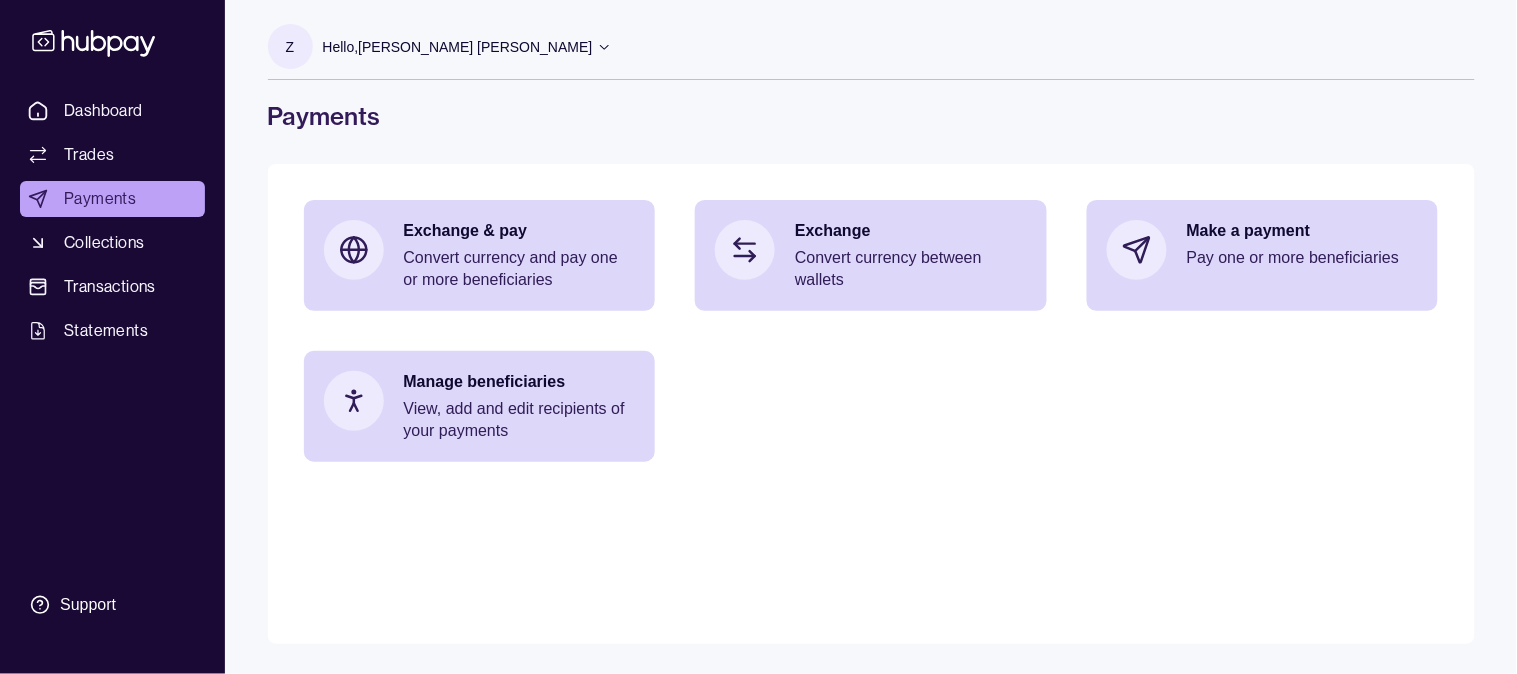 click on "Dashboard Trades Payments Collections Transactions Statements Support" at bounding box center (112, 337) 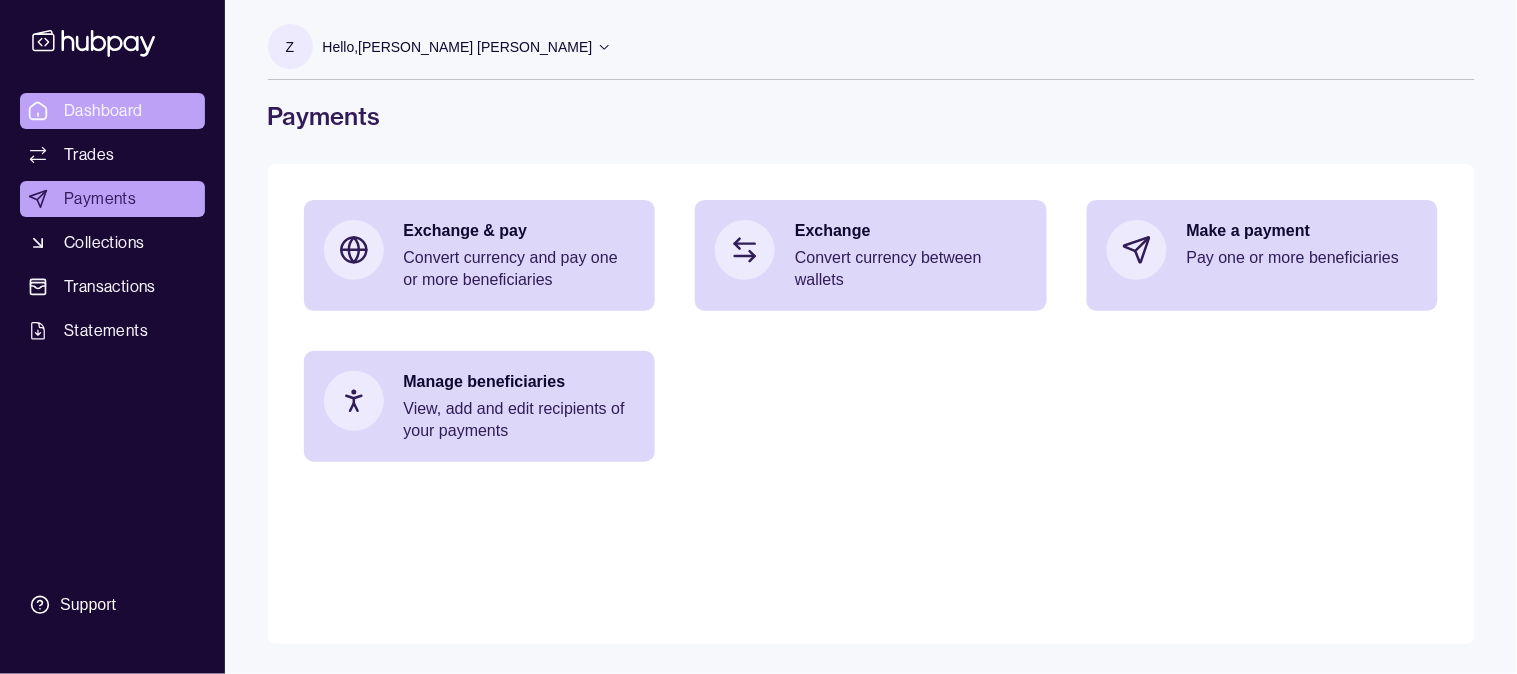 click on "Dashboard" at bounding box center [103, 111] 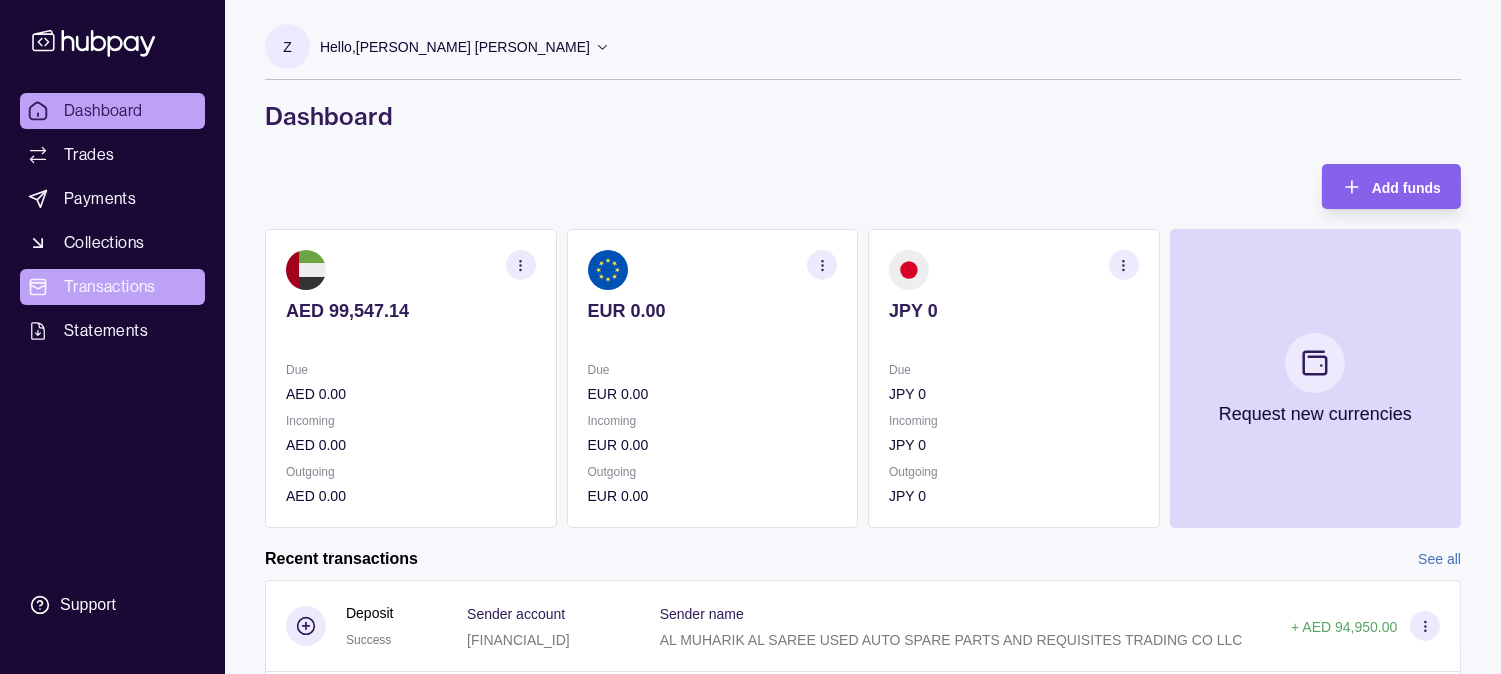 click on "Transactions" at bounding box center (110, 287) 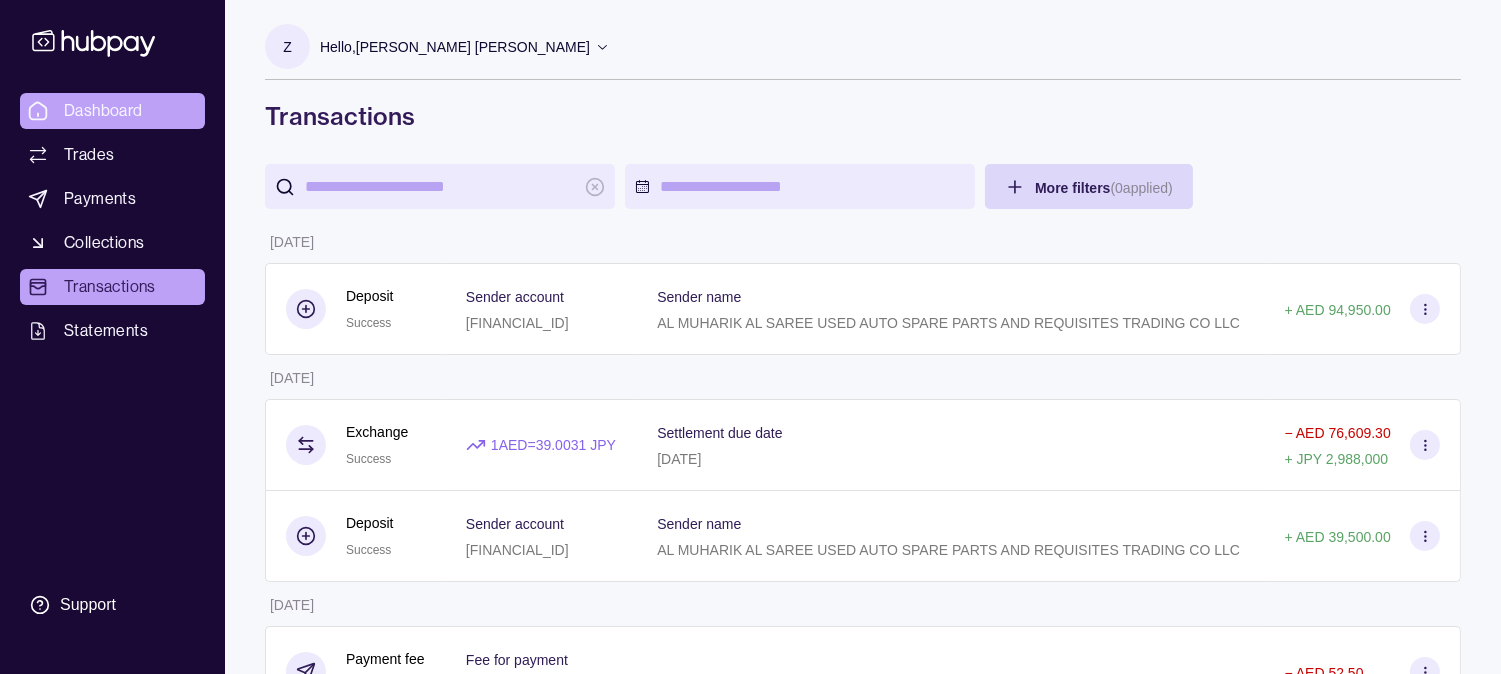 click on "Dashboard" at bounding box center (103, 111) 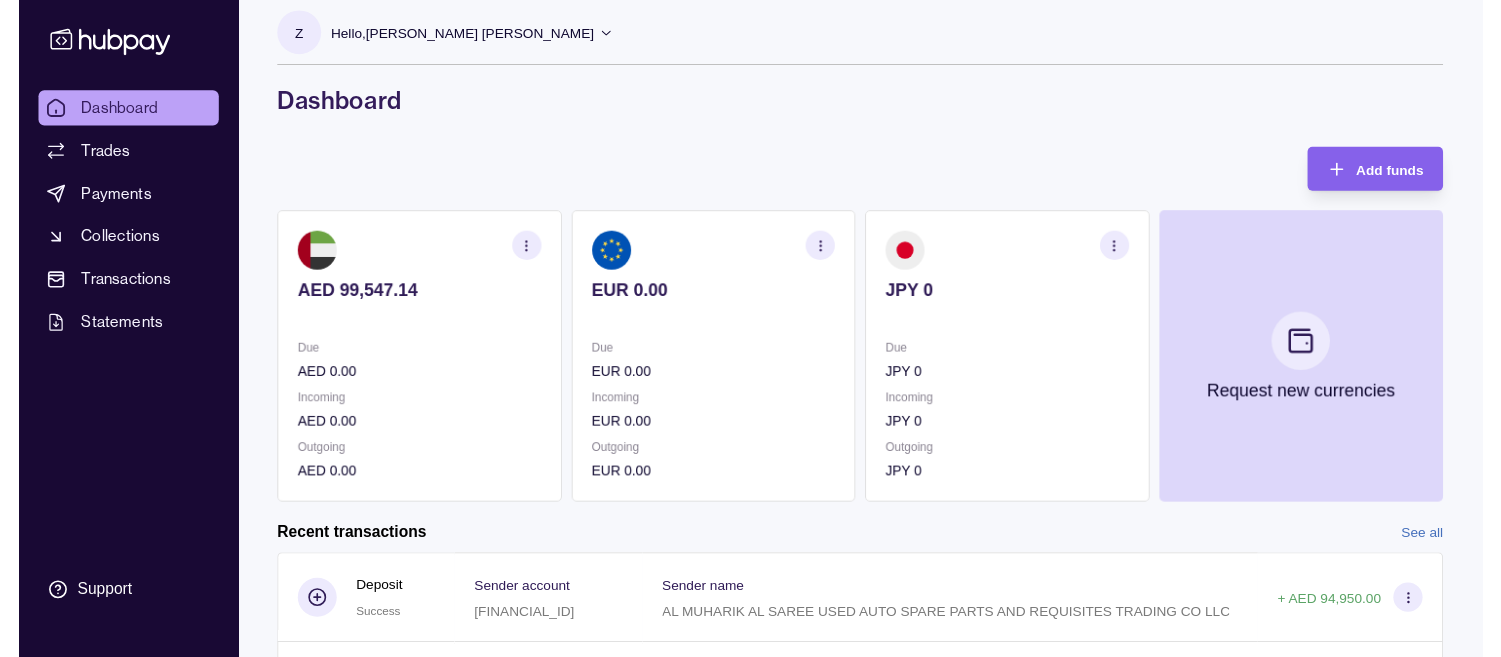 scroll, scrollTop: 0, scrollLeft: 0, axis: both 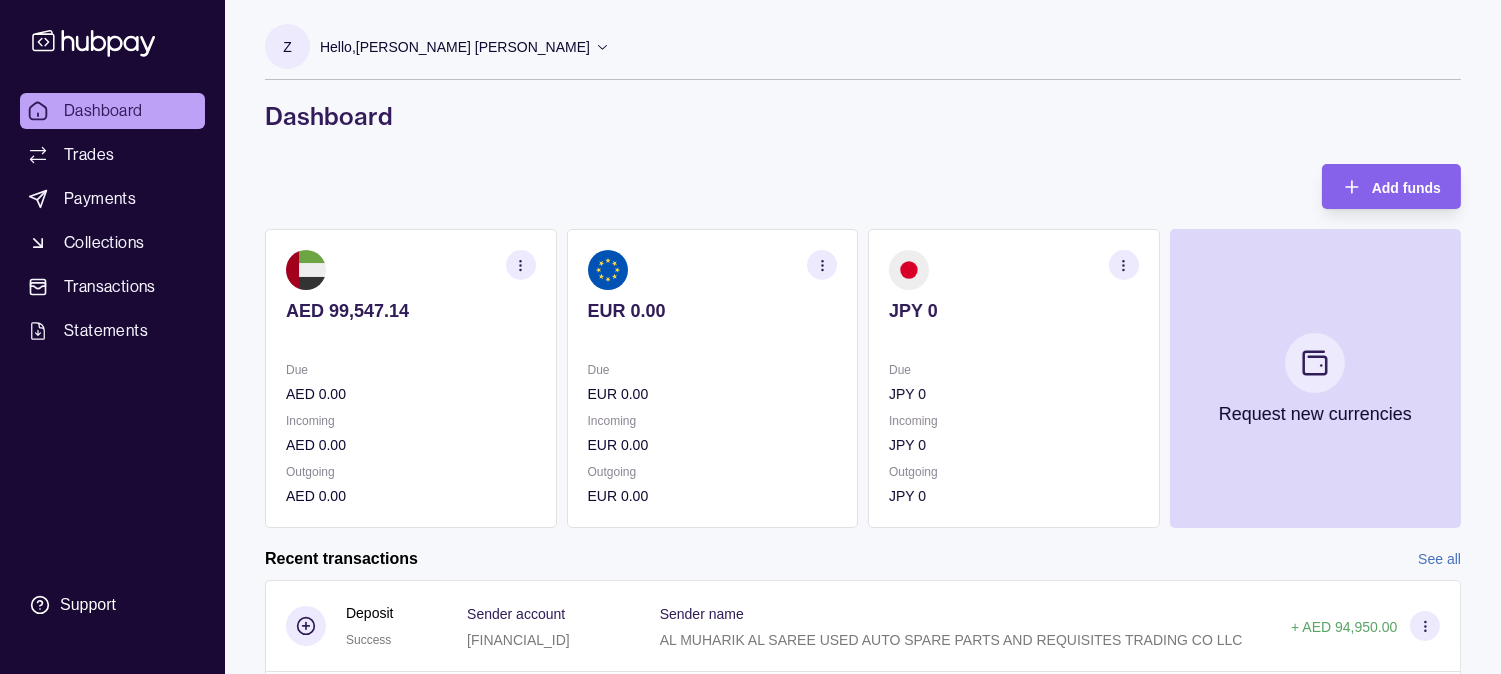 click on "Dashboard" at bounding box center (103, 111) 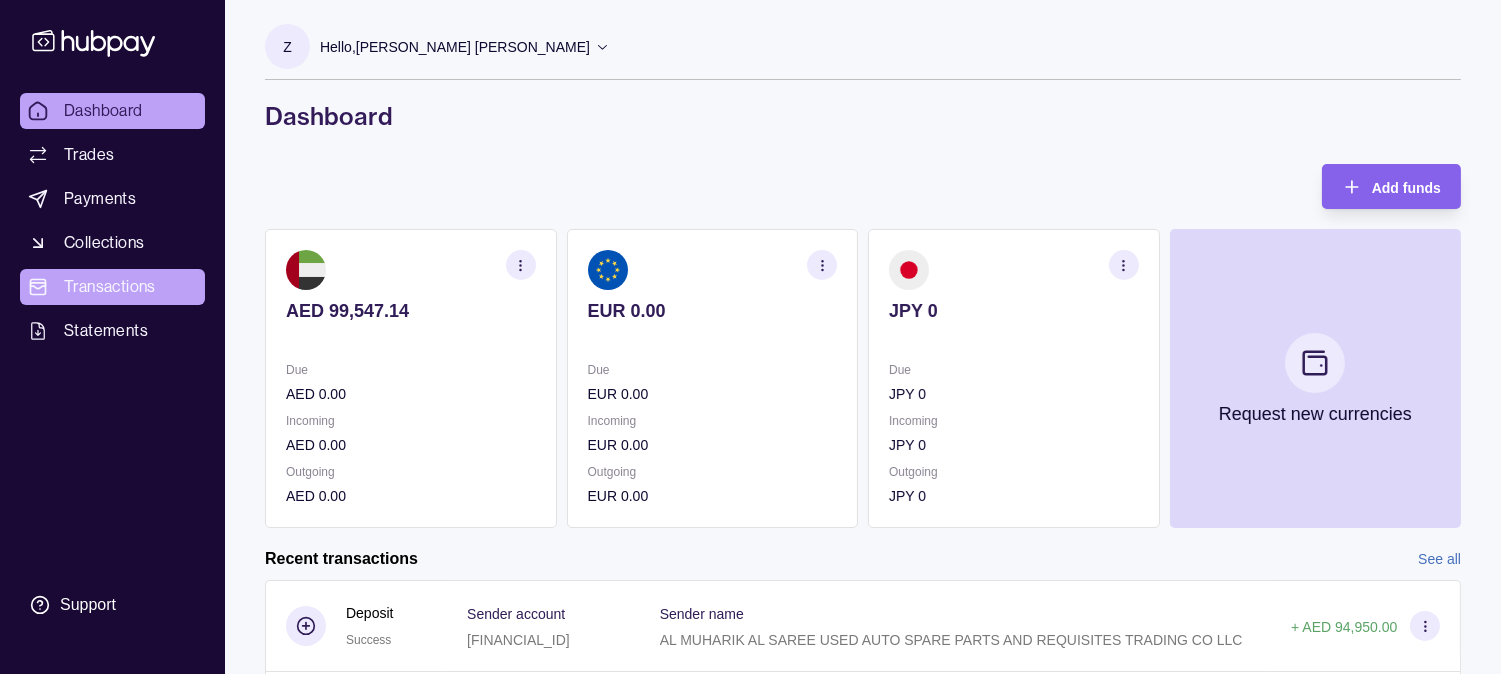 click on "Transactions" at bounding box center (110, 287) 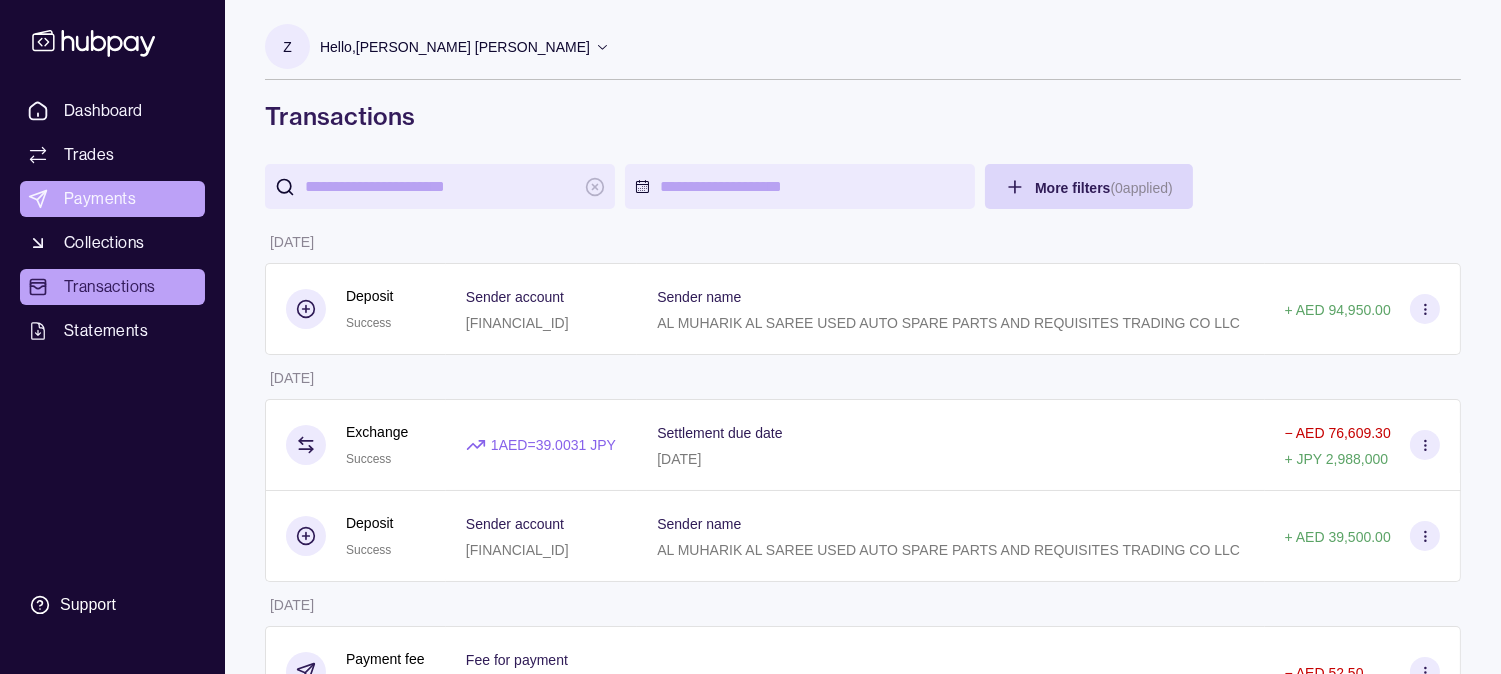 click on "Payments" at bounding box center [112, 199] 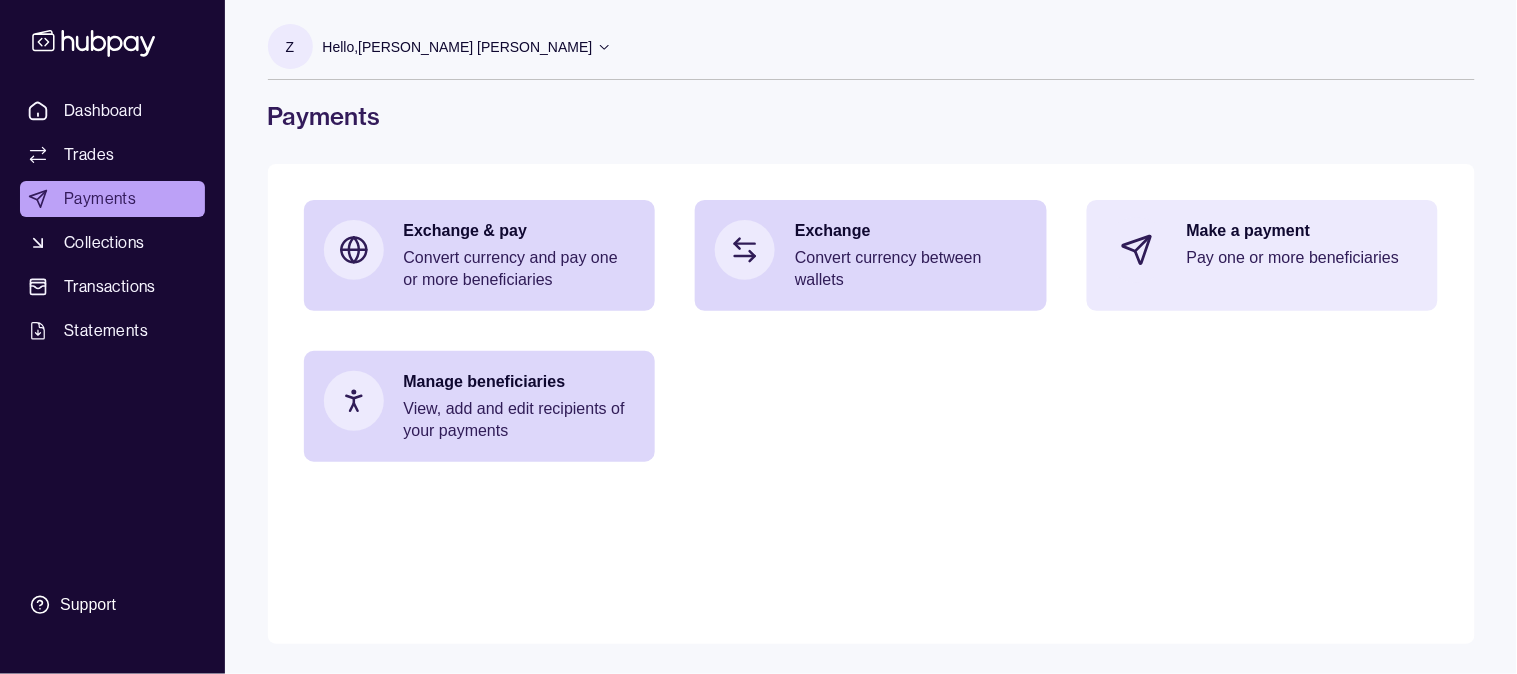 click on "Make a payment Pay one or more beneficiaries" at bounding box center (1303, 250) 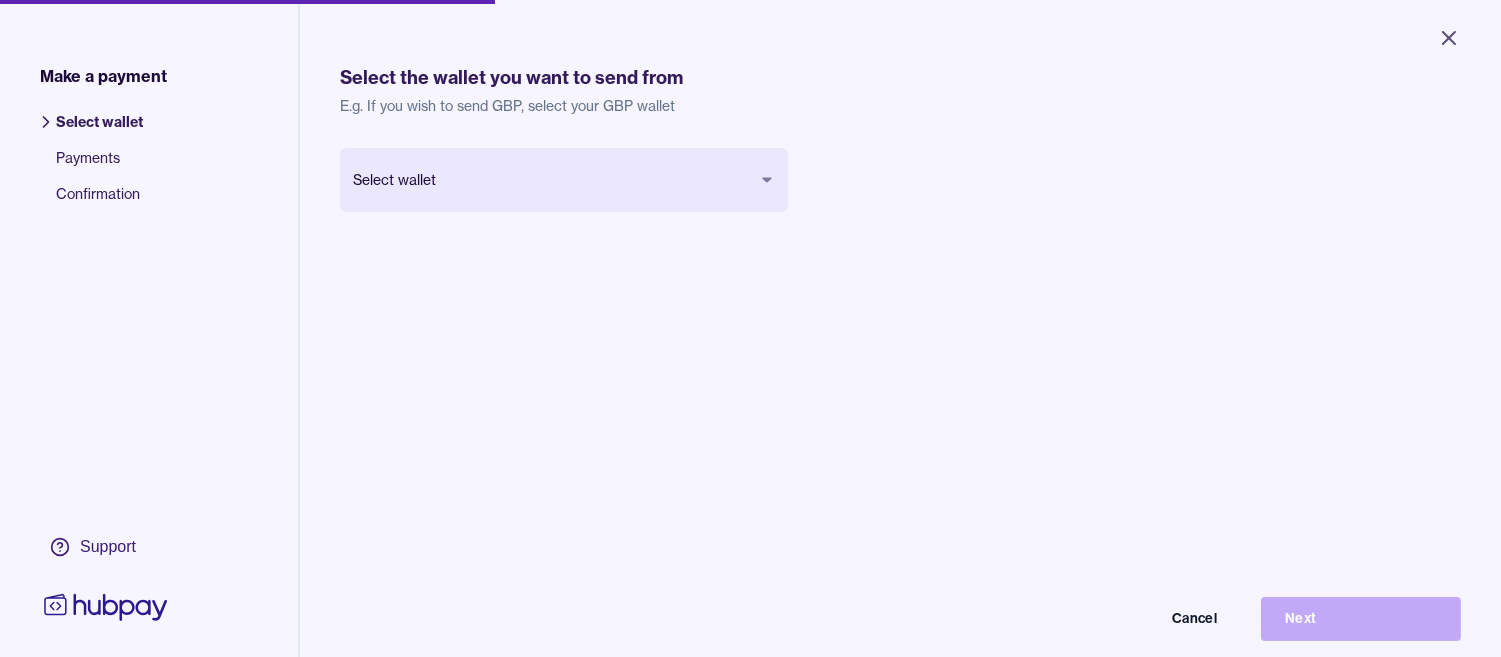click on "Close Make a payment Select wallet Payments Confirmation Support Select the wallet you want to send from E.g. If you wish to send GBP, select your GBP wallet Select wallet Cancel Next Make a payment | Hubpay" at bounding box center (750, 328) 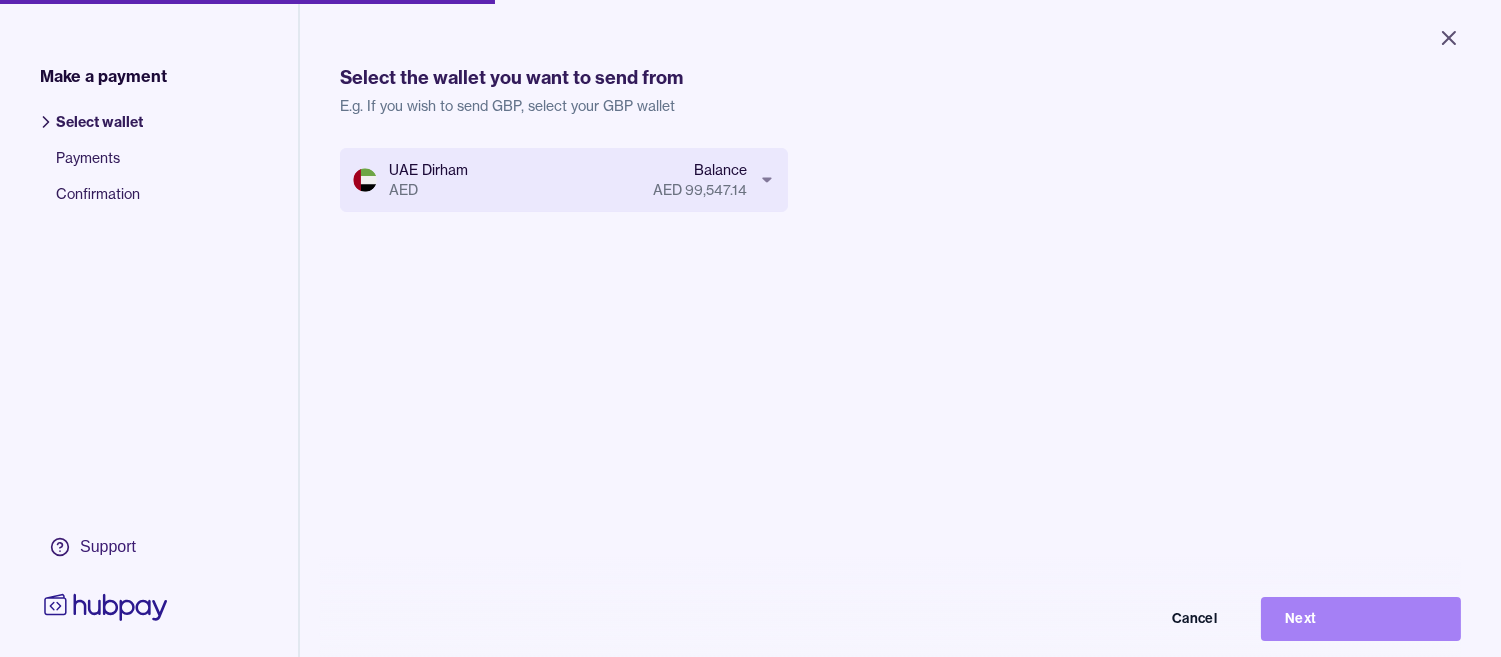 click on "Next" at bounding box center [1361, 619] 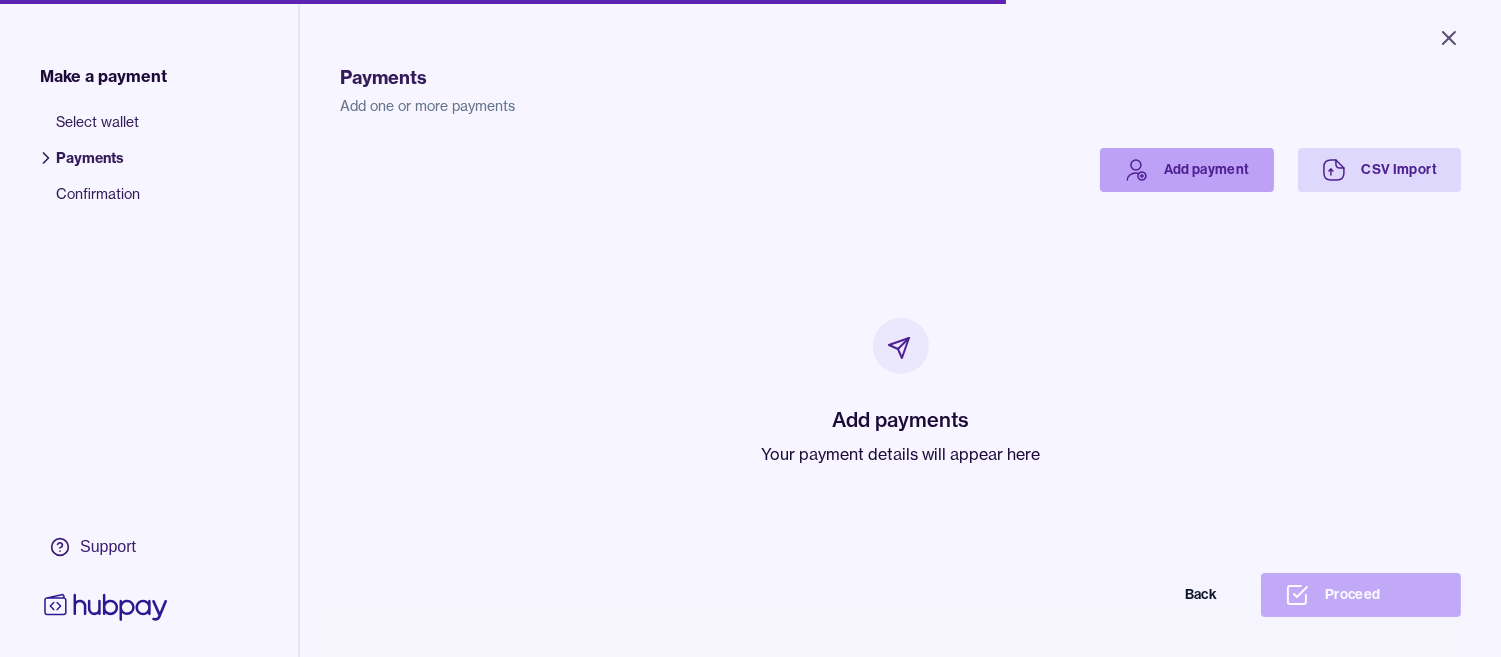 click on "Add payment" at bounding box center (1187, 170) 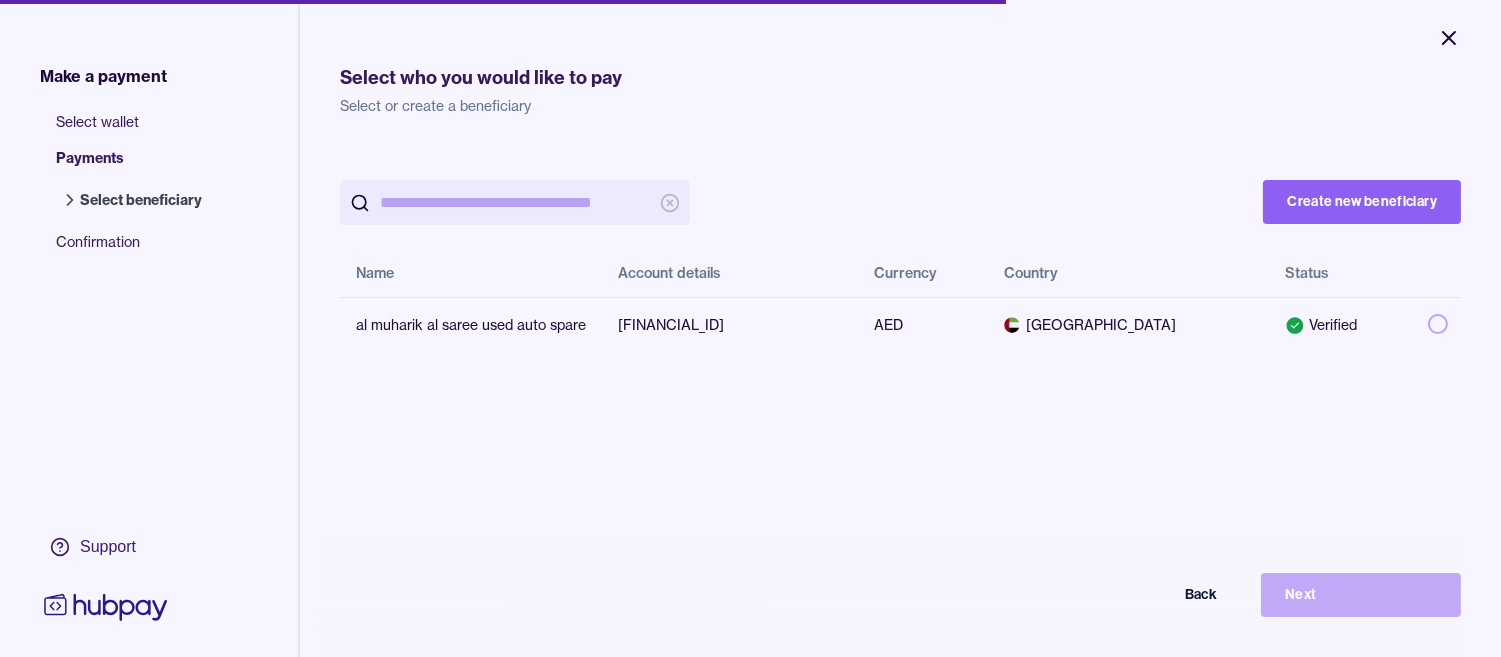 click 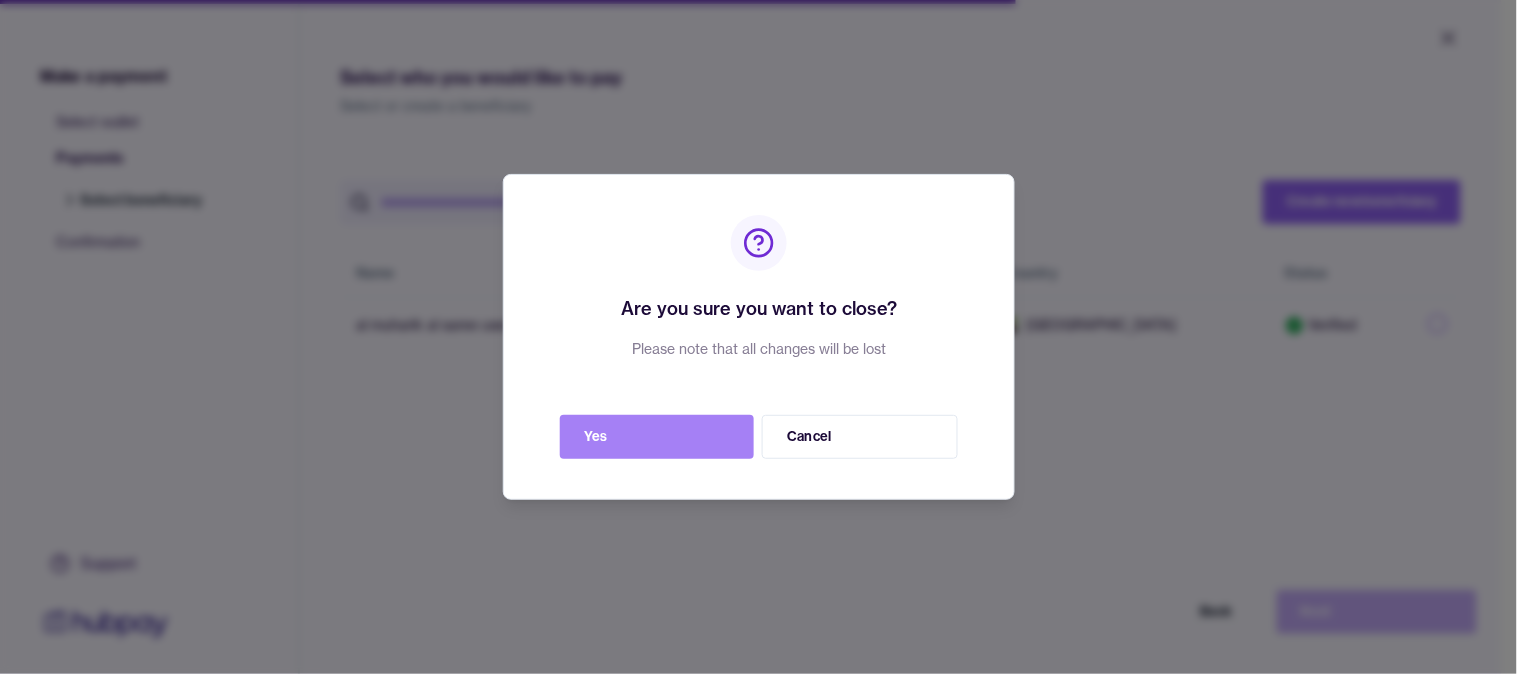 click on "Yes" at bounding box center [657, 437] 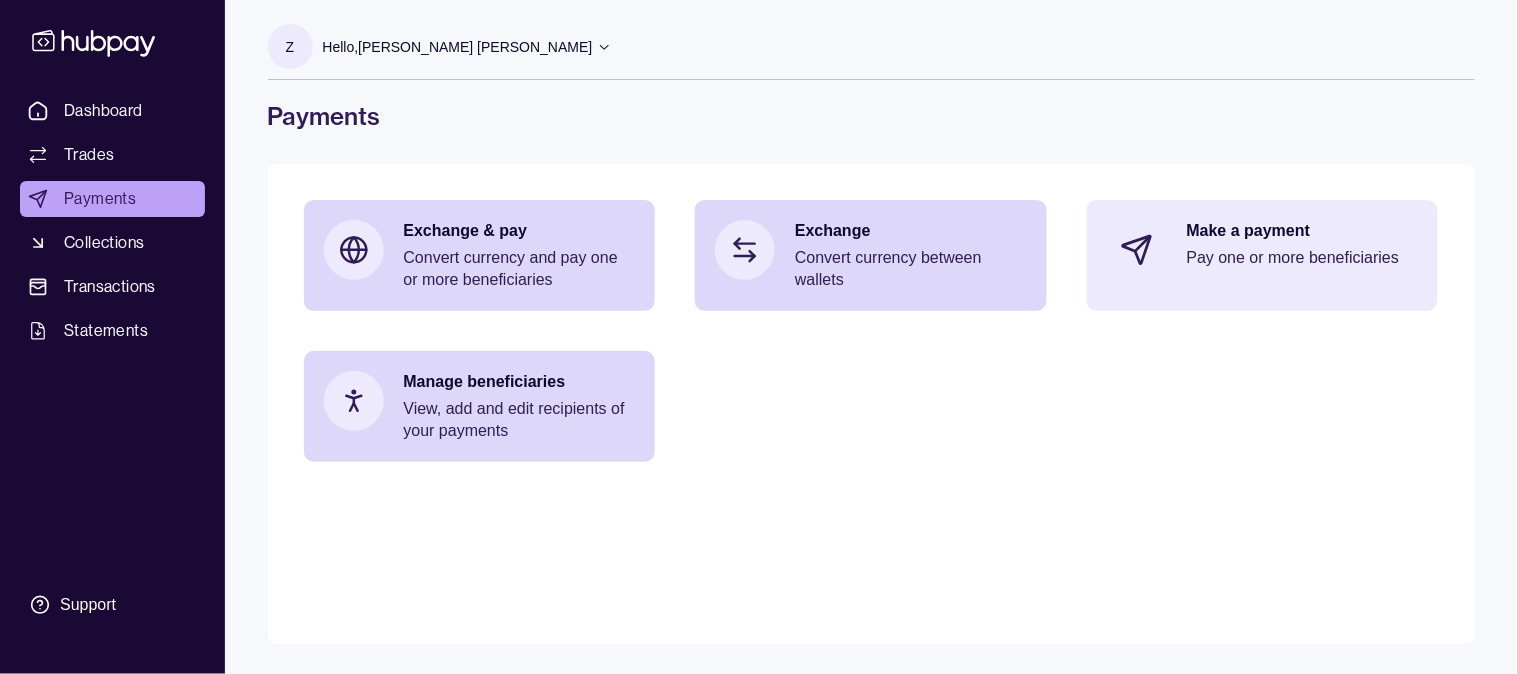 click at bounding box center [1137, 250] 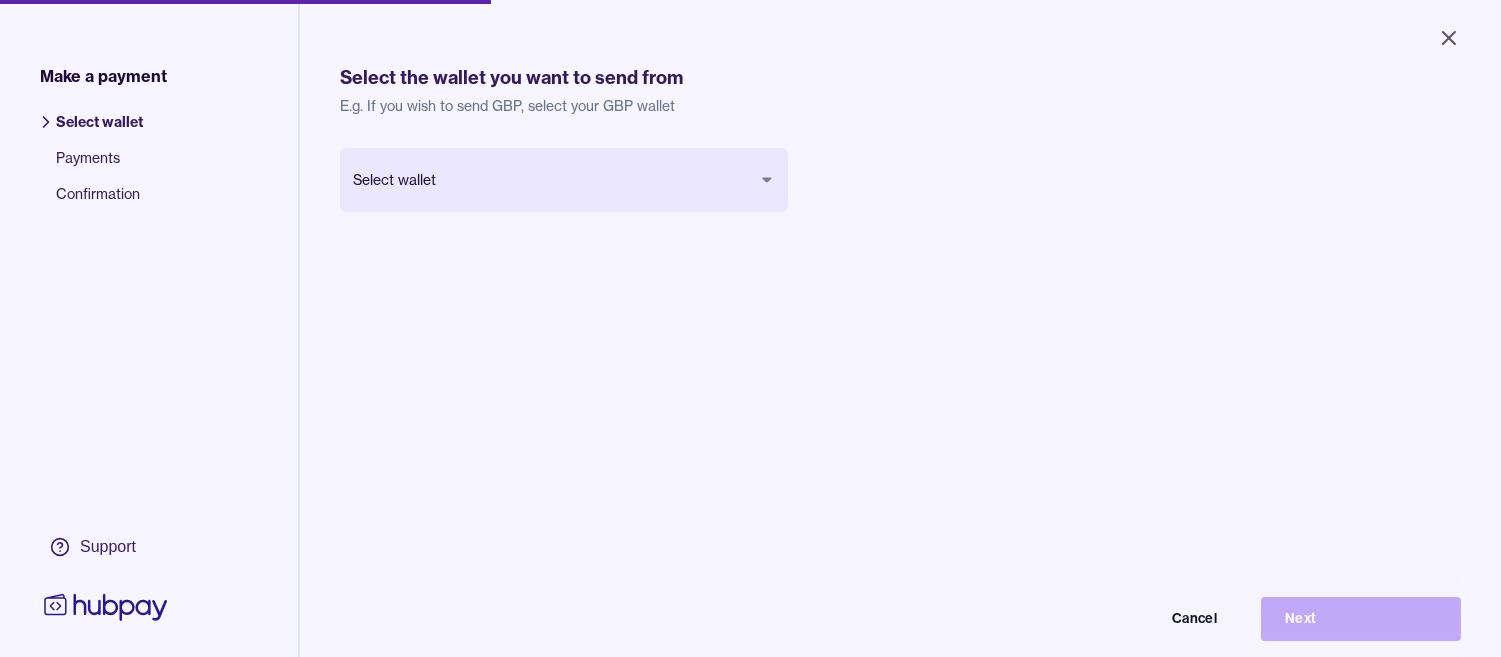 click on "Close Make a payment Select wallet Payments Confirmation Support Select the wallet you want to send from E.g. If you wish to send GBP, select your GBP wallet Select wallet Cancel Next Make a payment | Hubpay" at bounding box center [750, 328] 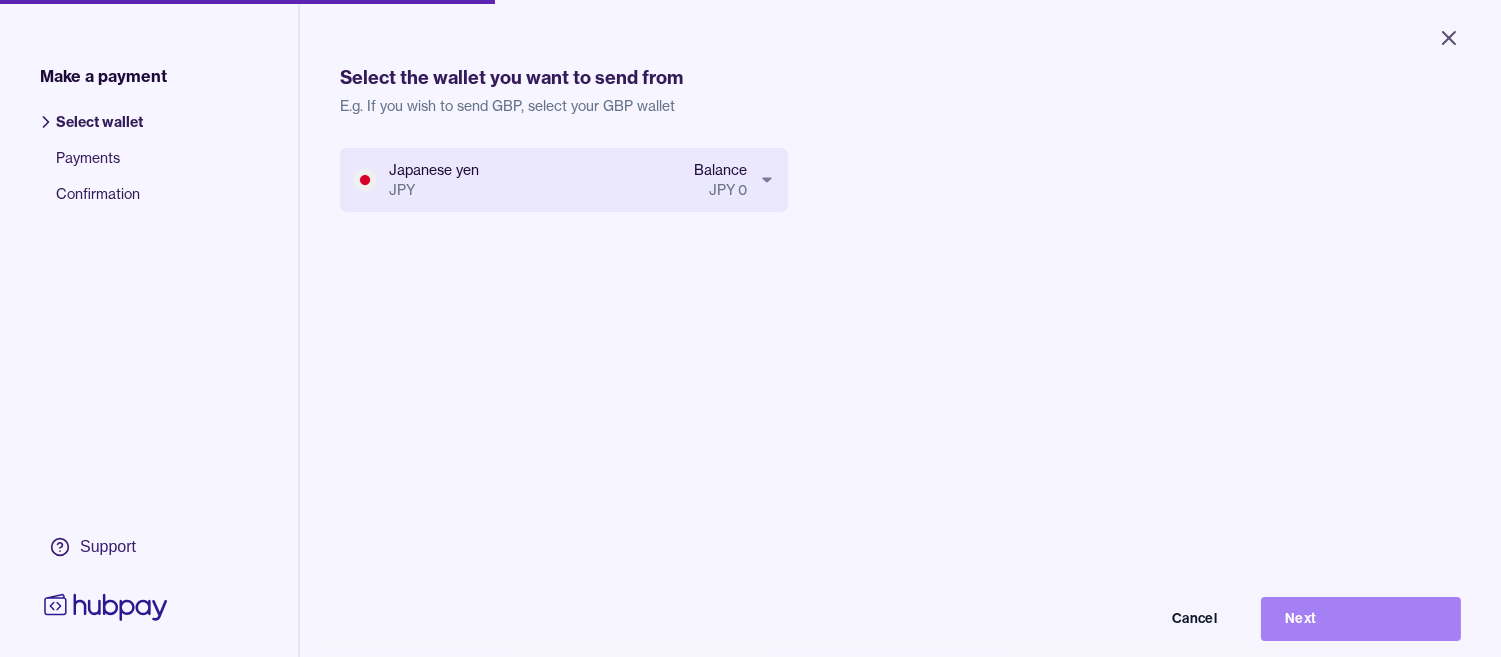 click on "Next" at bounding box center (1361, 619) 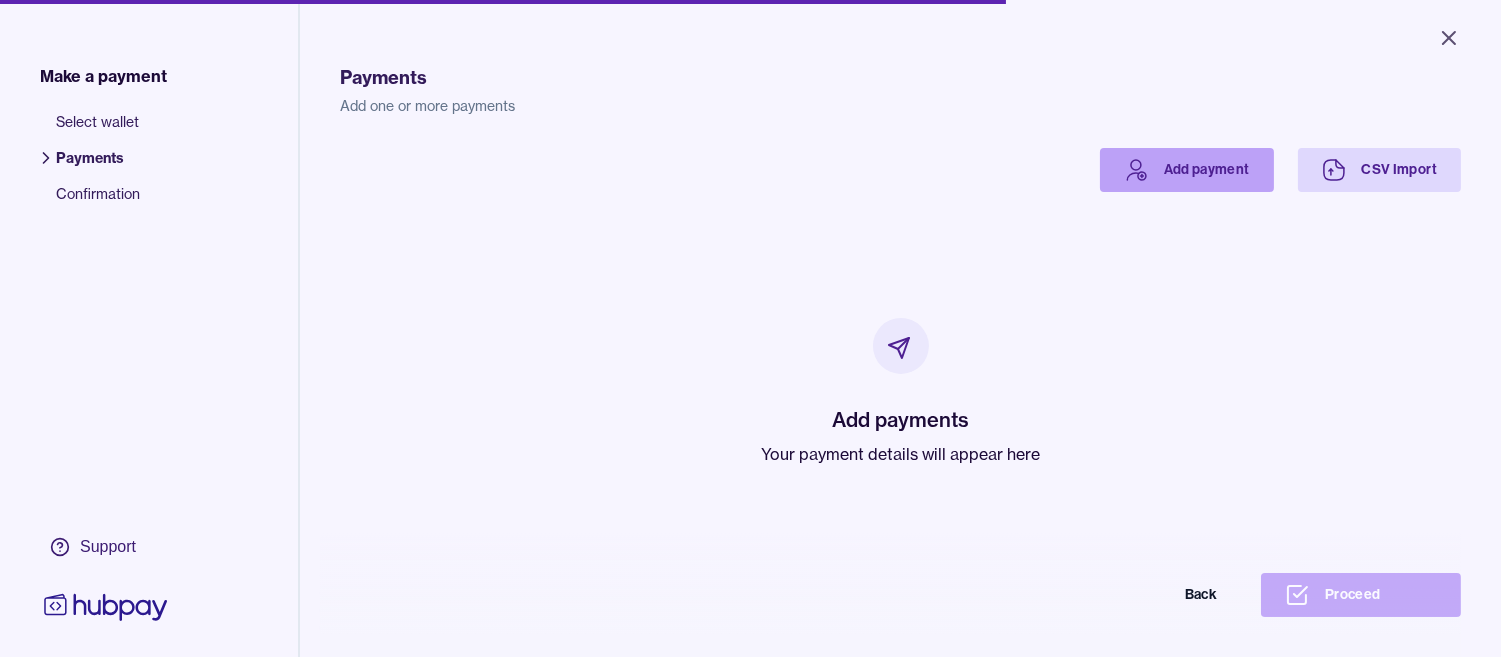 click on "Add payment" at bounding box center (1187, 170) 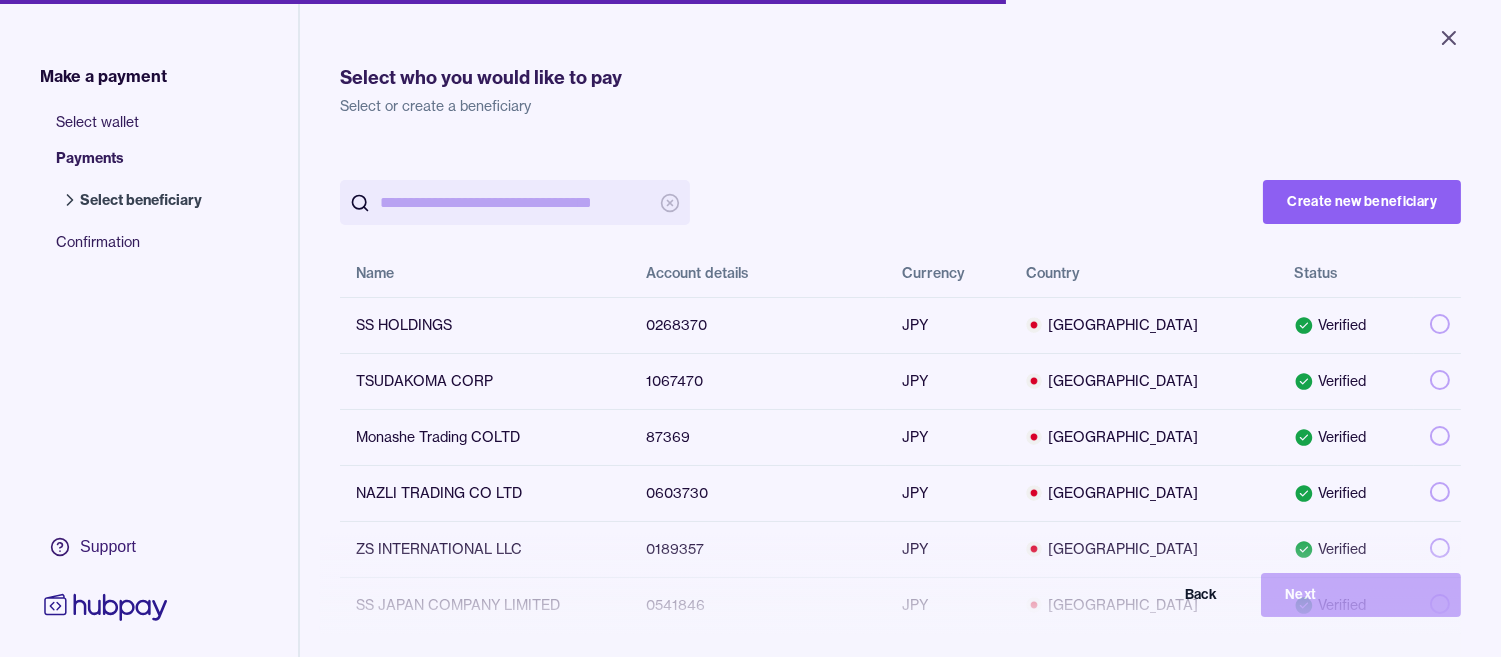 click at bounding box center (515, 202) 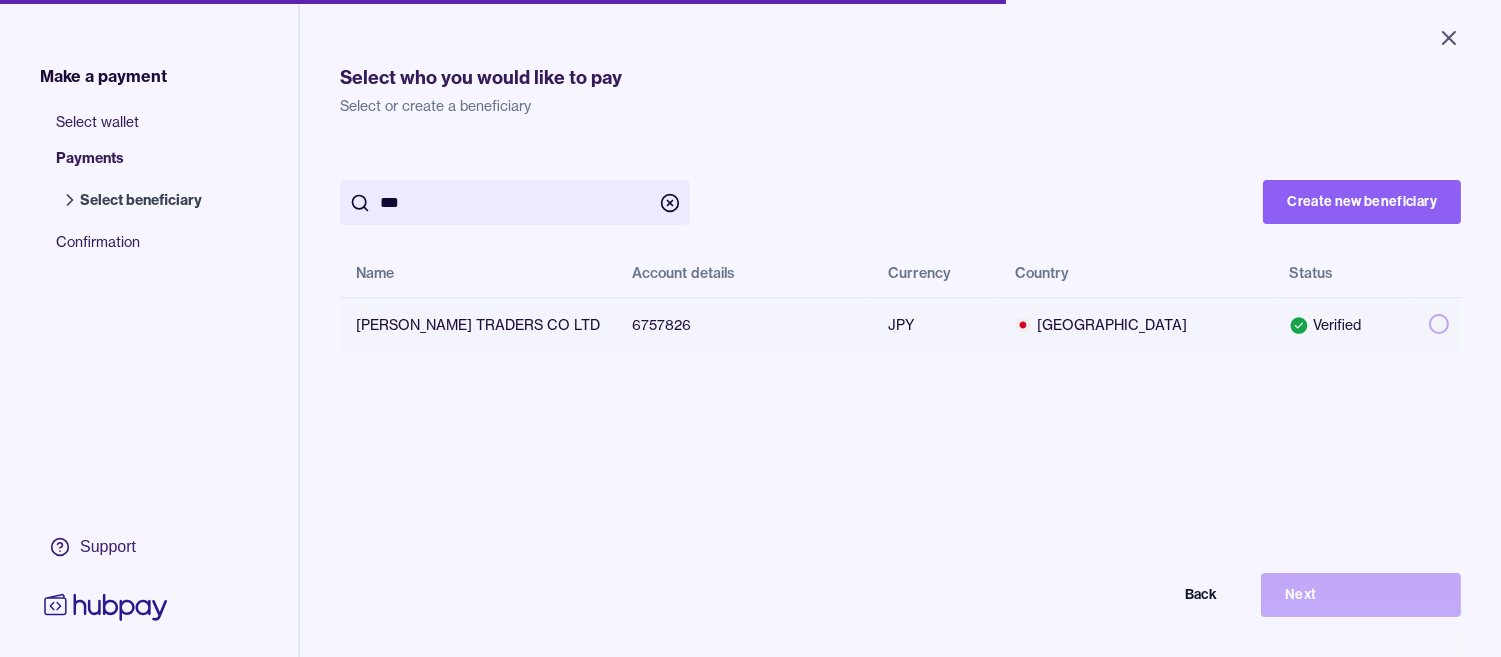 type on "***" 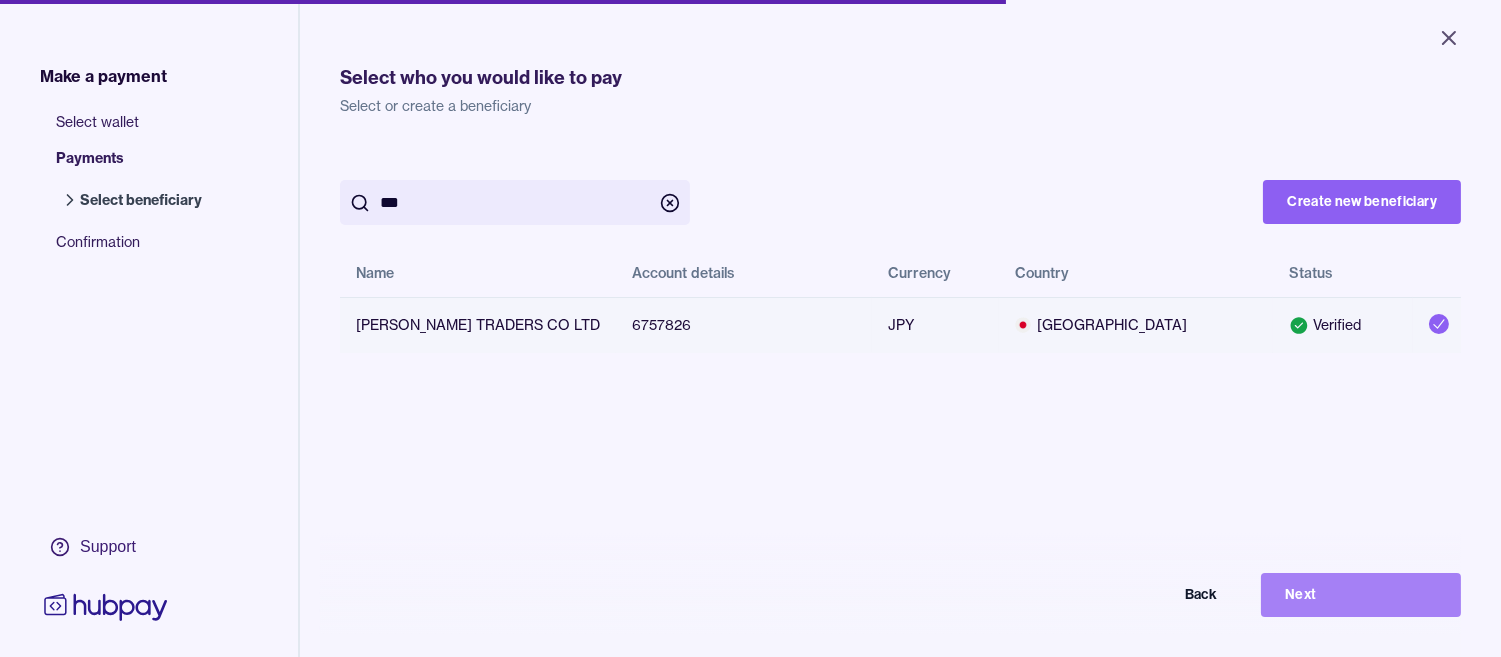 click on "Next" at bounding box center [1361, 595] 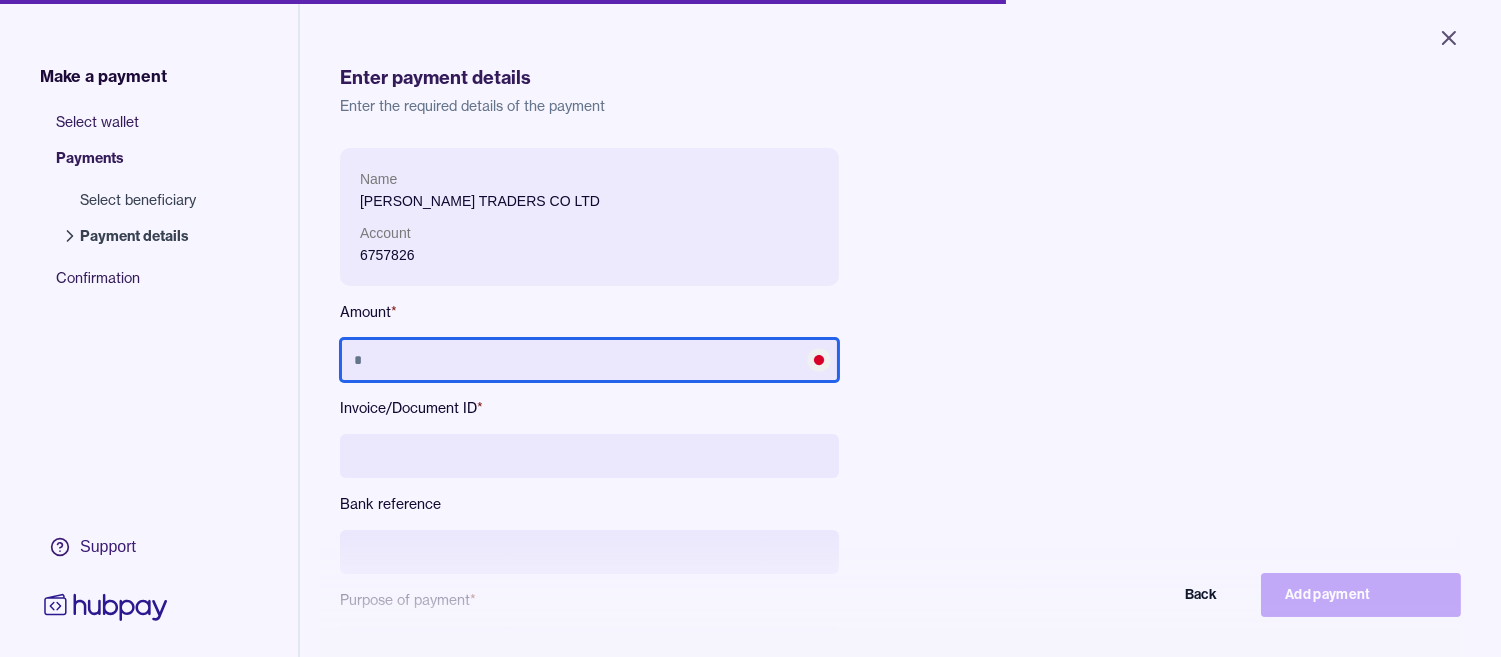 click at bounding box center (589, 360) 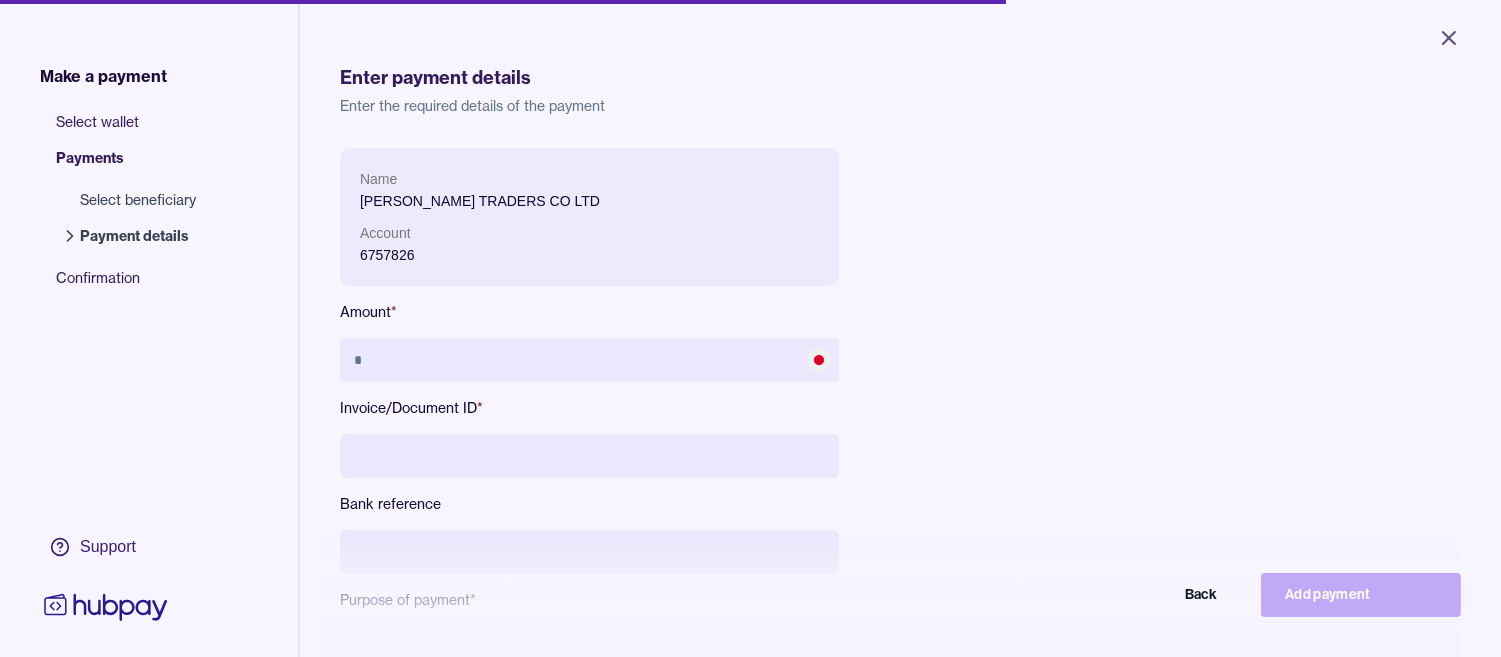 click at bounding box center [589, 456] 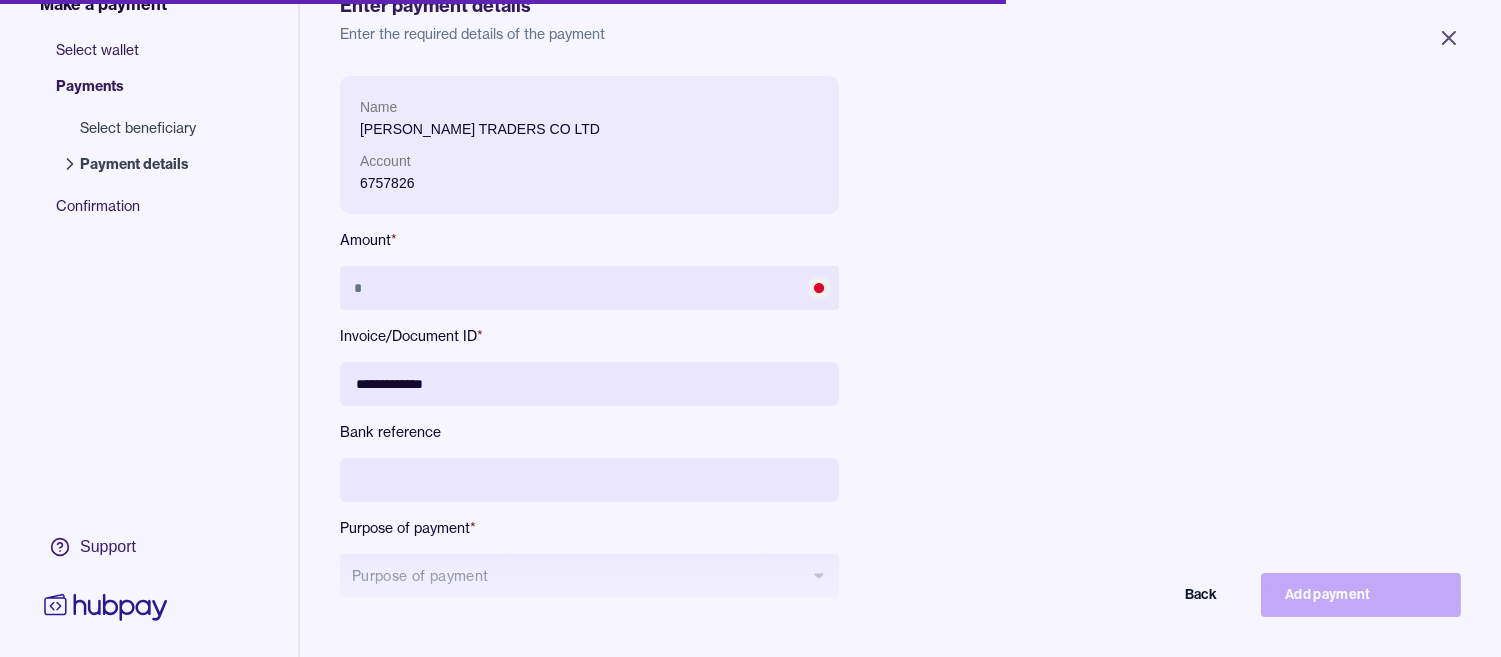 scroll, scrollTop: 111, scrollLeft: 0, axis: vertical 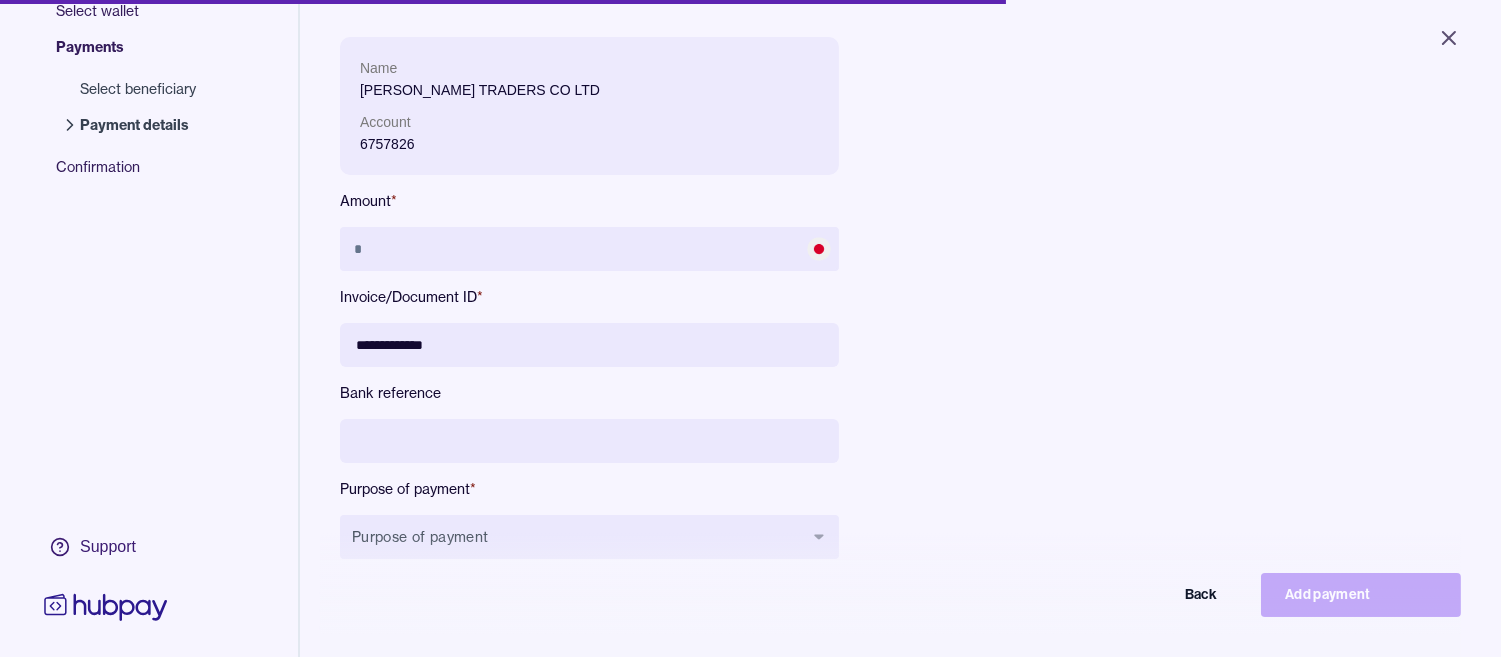 type on "**********" 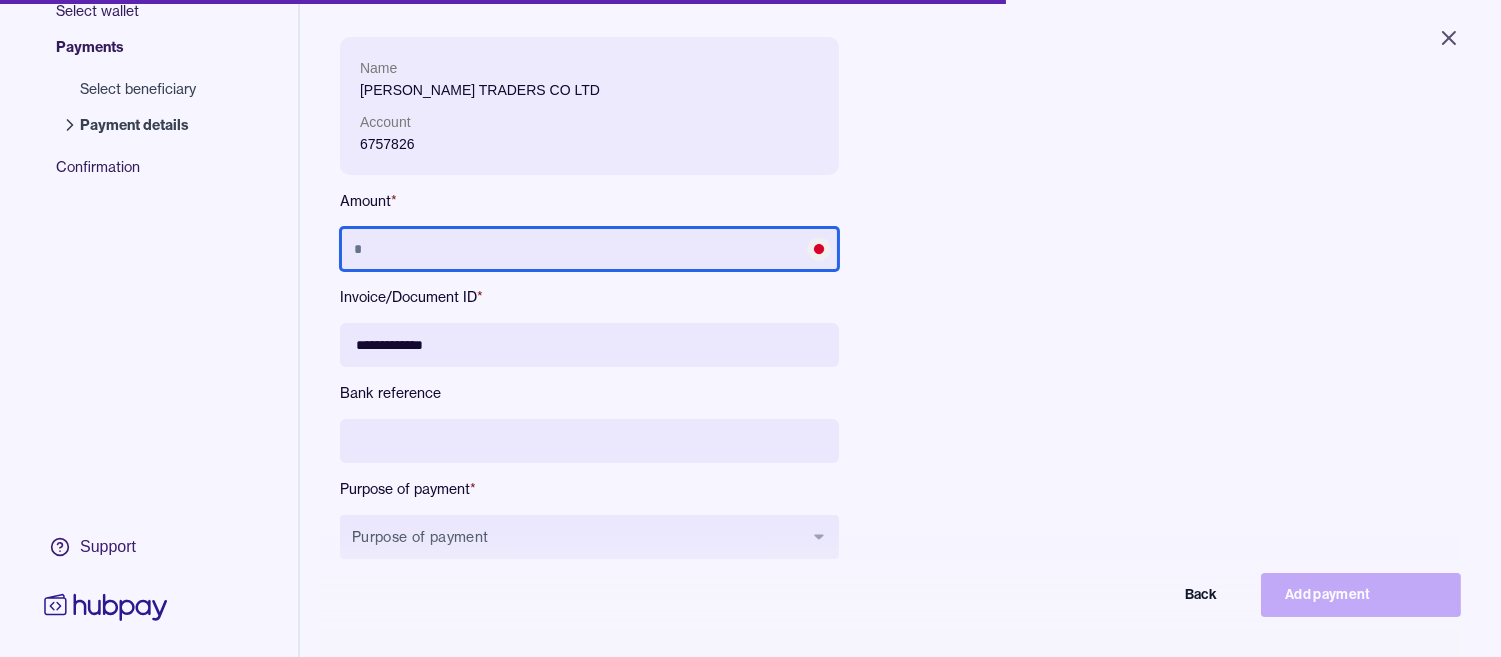 click at bounding box center (589, 249) 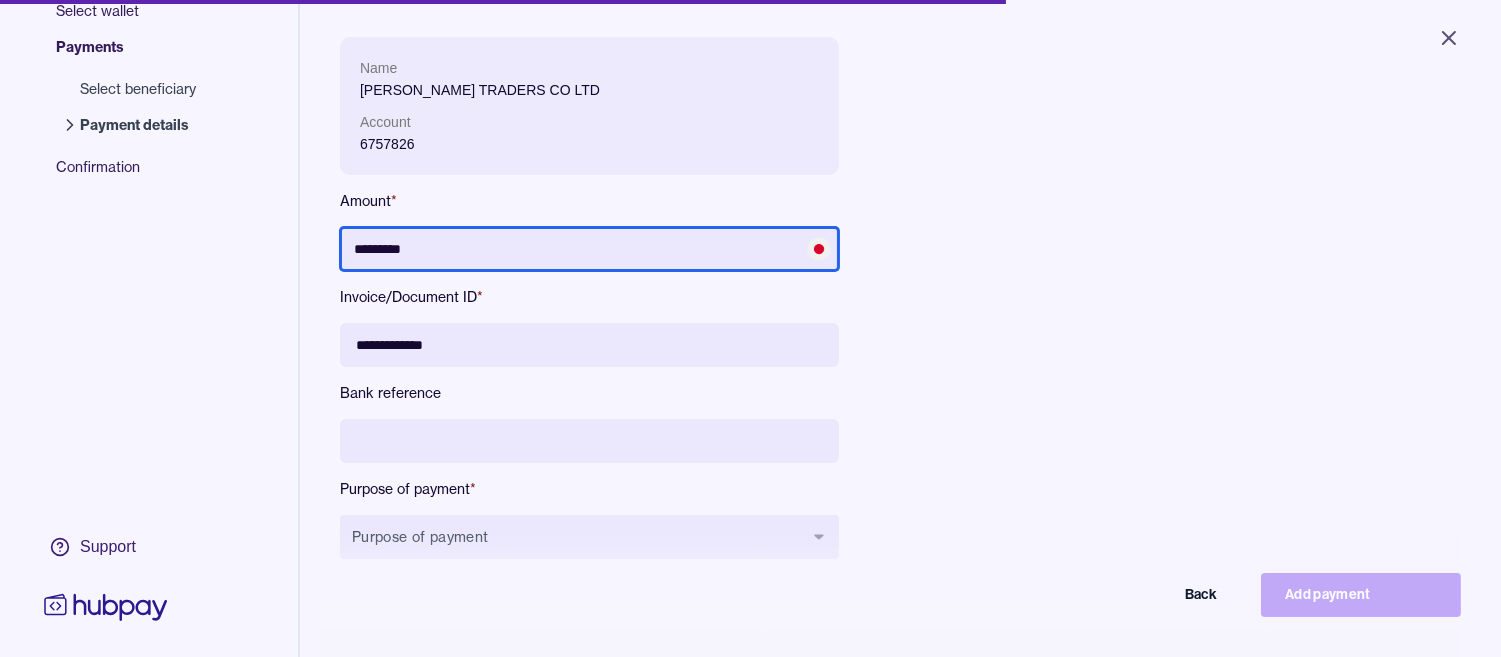 type on "*********" 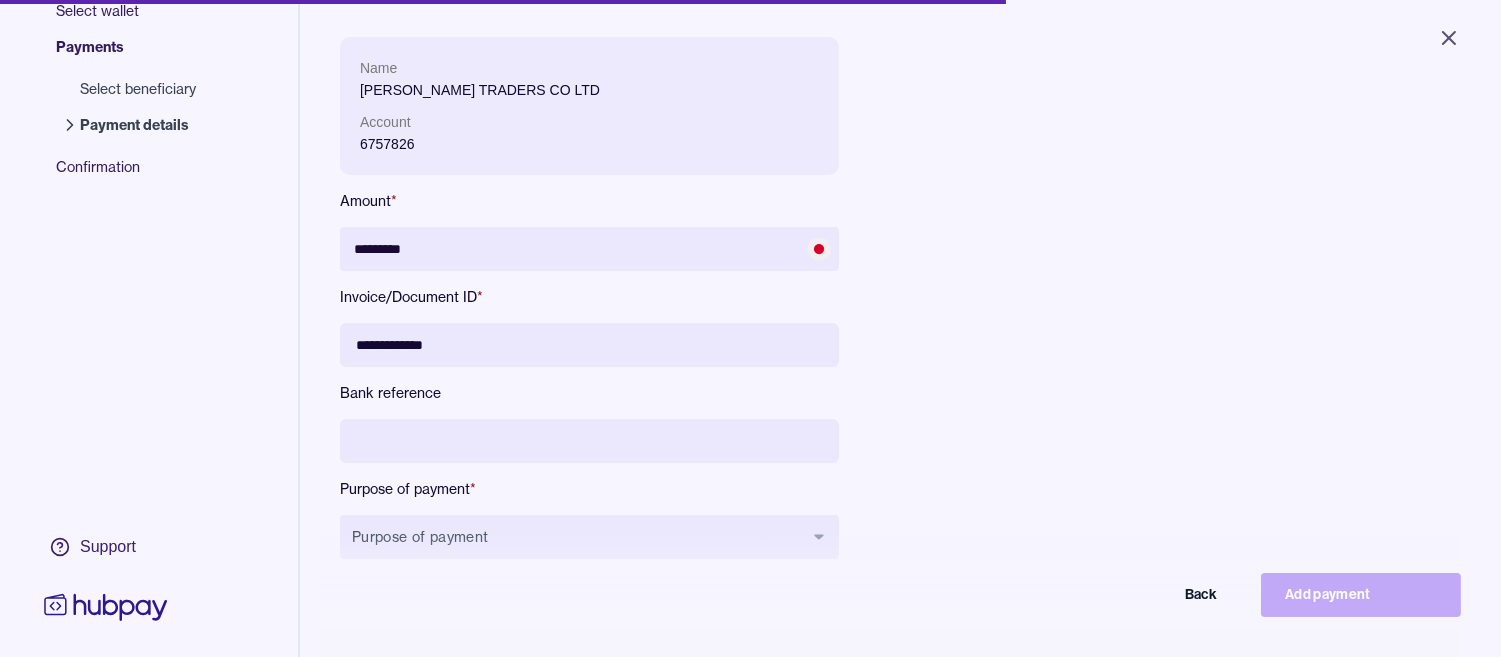 click at bounding box center [589, 441] 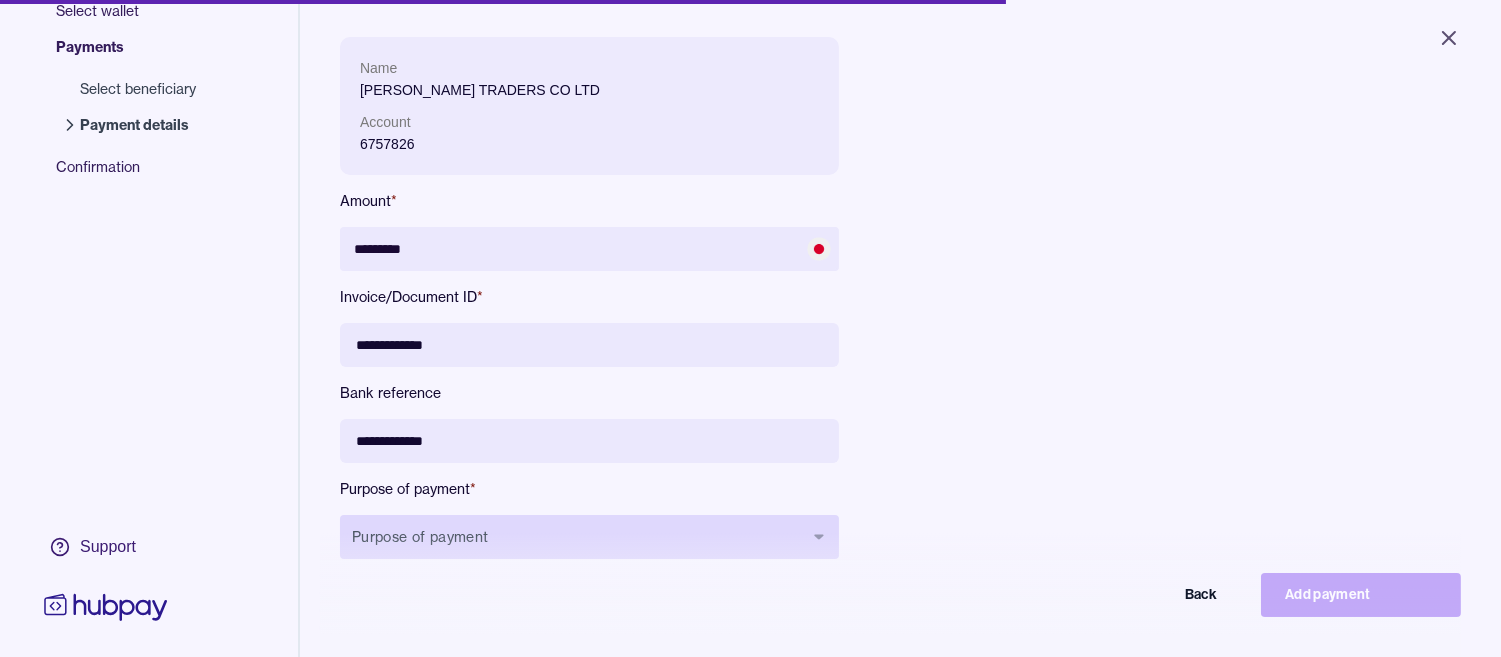 type on "**********" 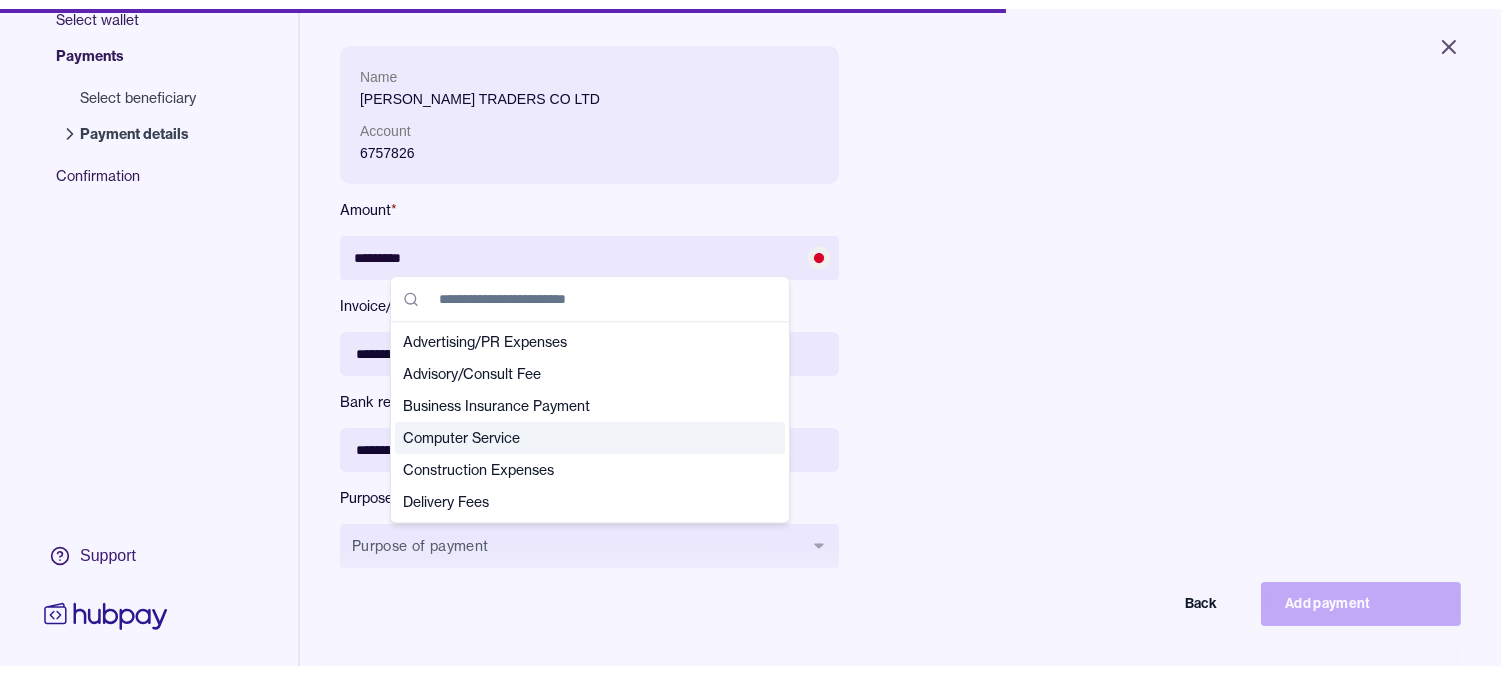scroll, scrollTop: 111, scrollLeft: 0, axis: vertical 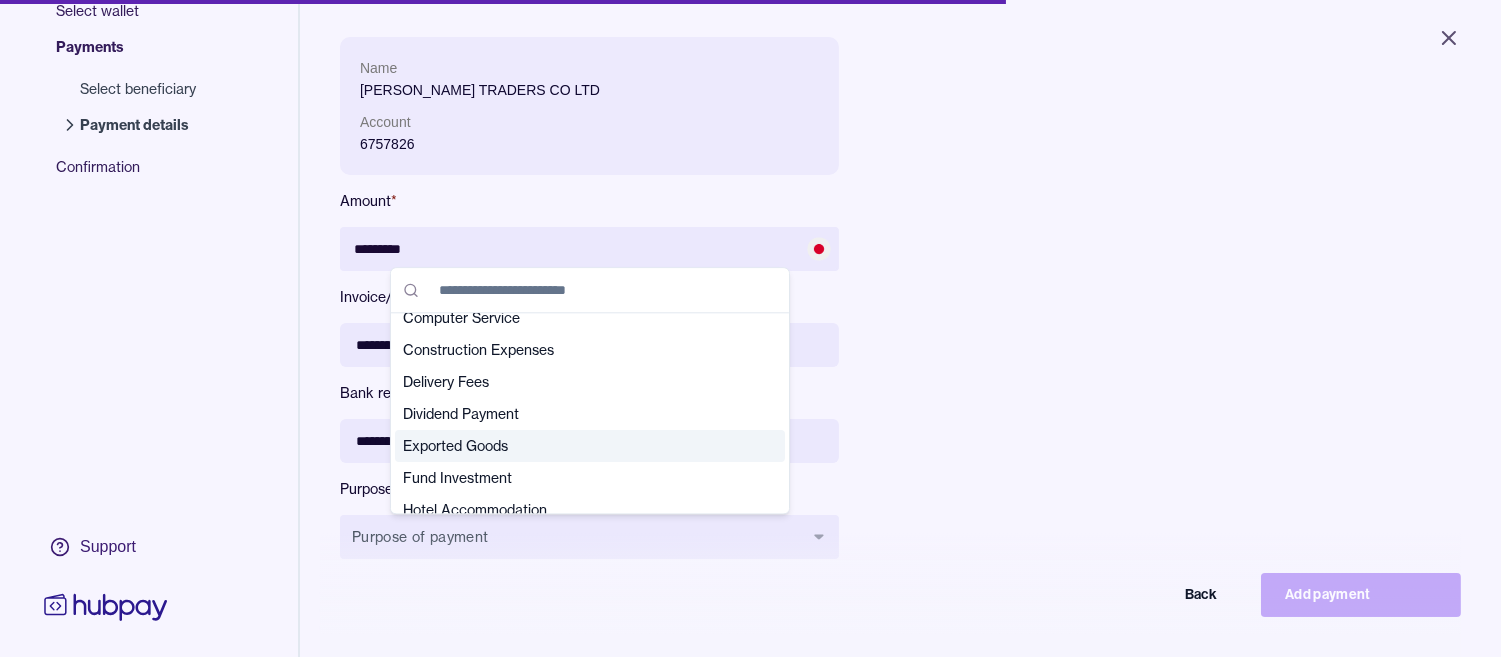 click on "Exported Goods" at bounding box center [578, 446] 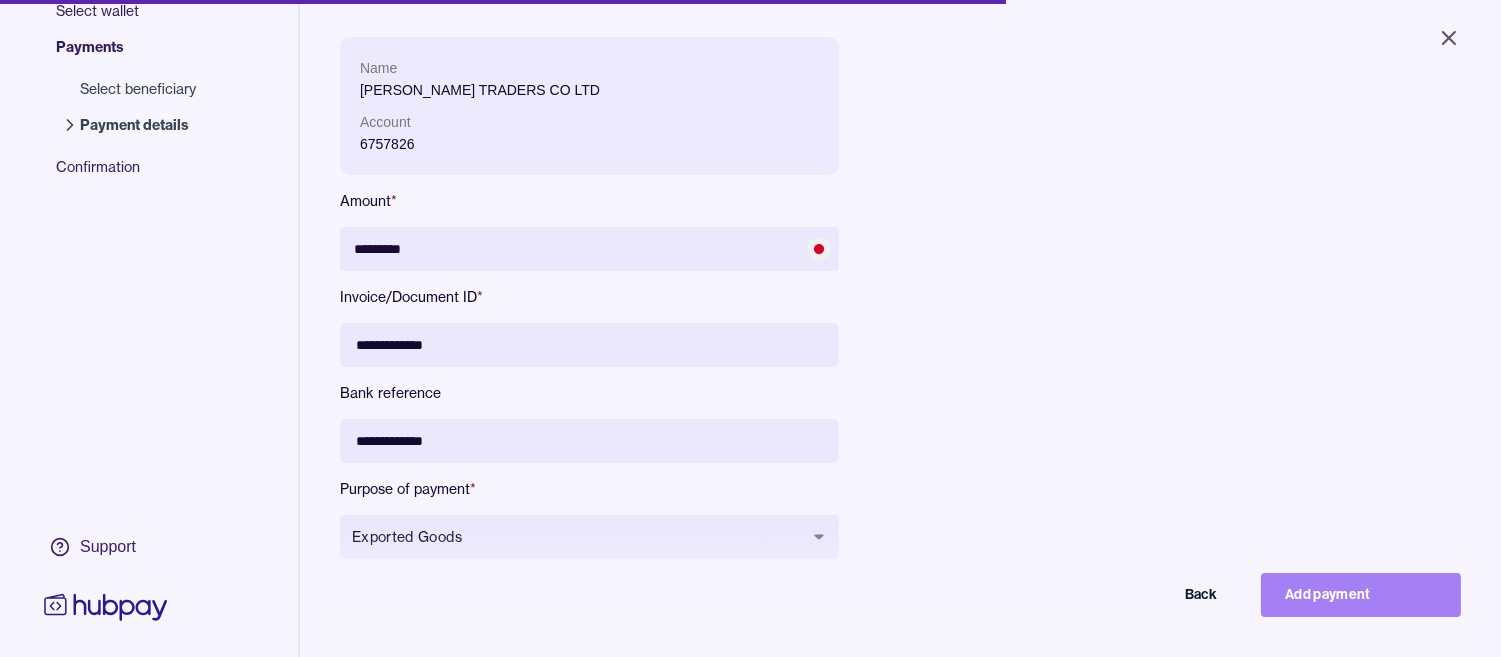 click on "Add payment" at bounding box center (1361, 595) 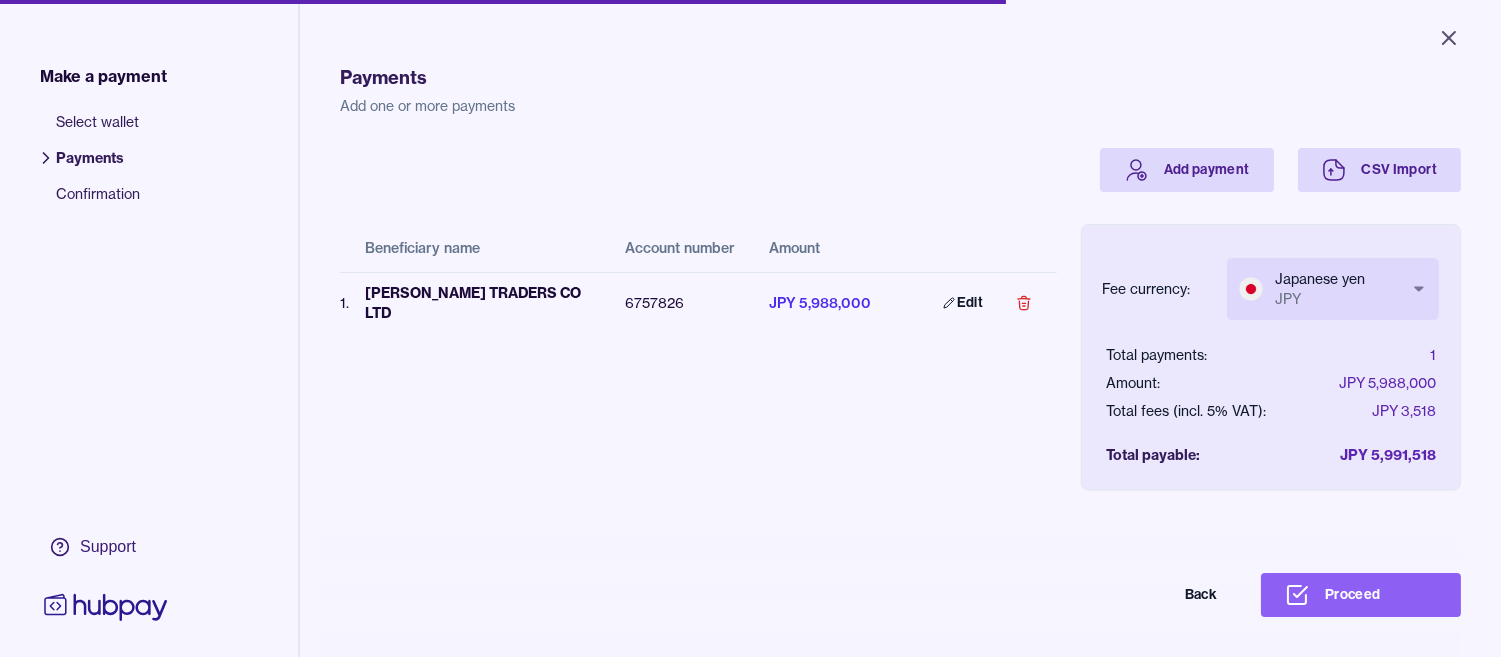 click on "Close Make a payment Select wallet Payments Confirmation Support Payments Add one or more payments Add payment CSV Import Beneficiary name Account number Amount 1 . ANA TRADERS CO LTD 6757826 JPY 5,988,000 Edit Fee currency: Japanese yen JPY *** *** Total payments: 1 Amount: JPY 5,988,000 Total fees (incl. 5% VAT): JPY 3,518 Total payable: JPY 5,991,518 Back Proceed Payment | Hubpay" at bounding box center [750, 328] 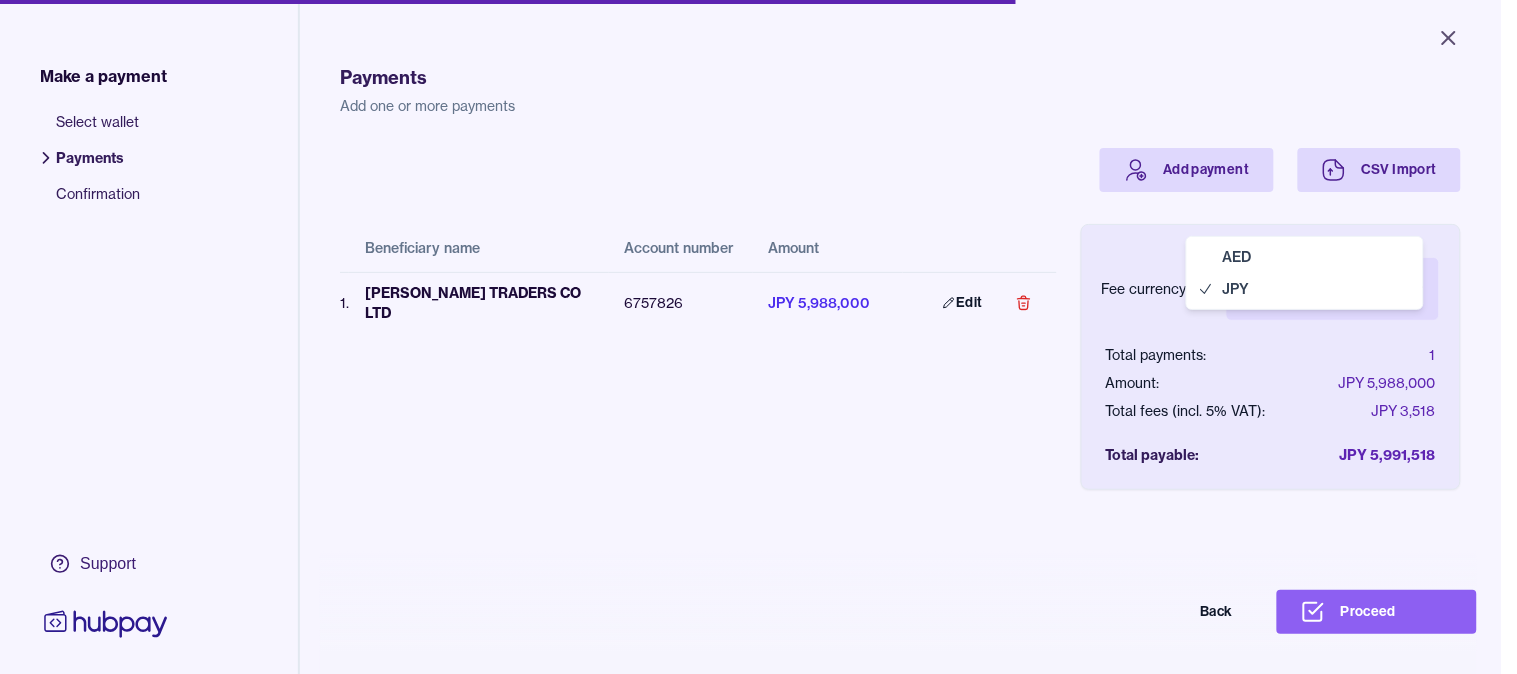 select on "***" 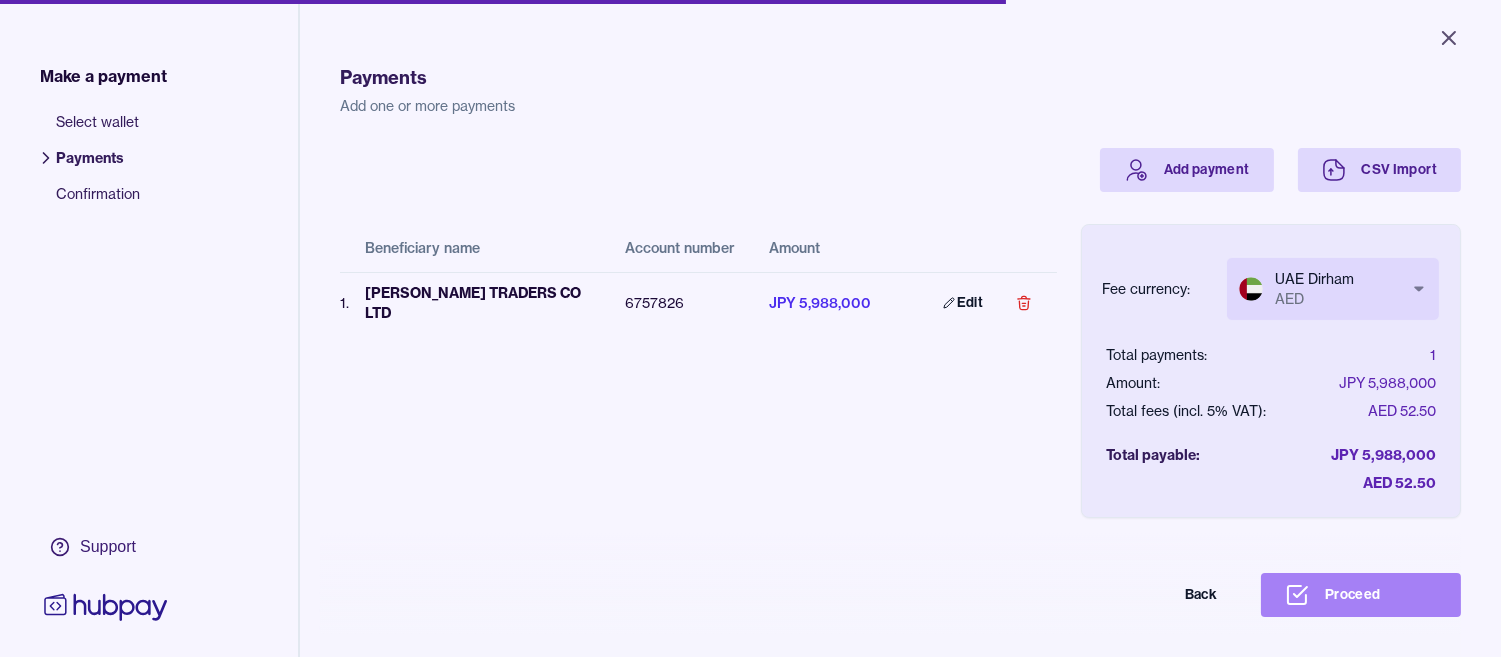 click on "Proceed" at bounding box center [1361, 595] 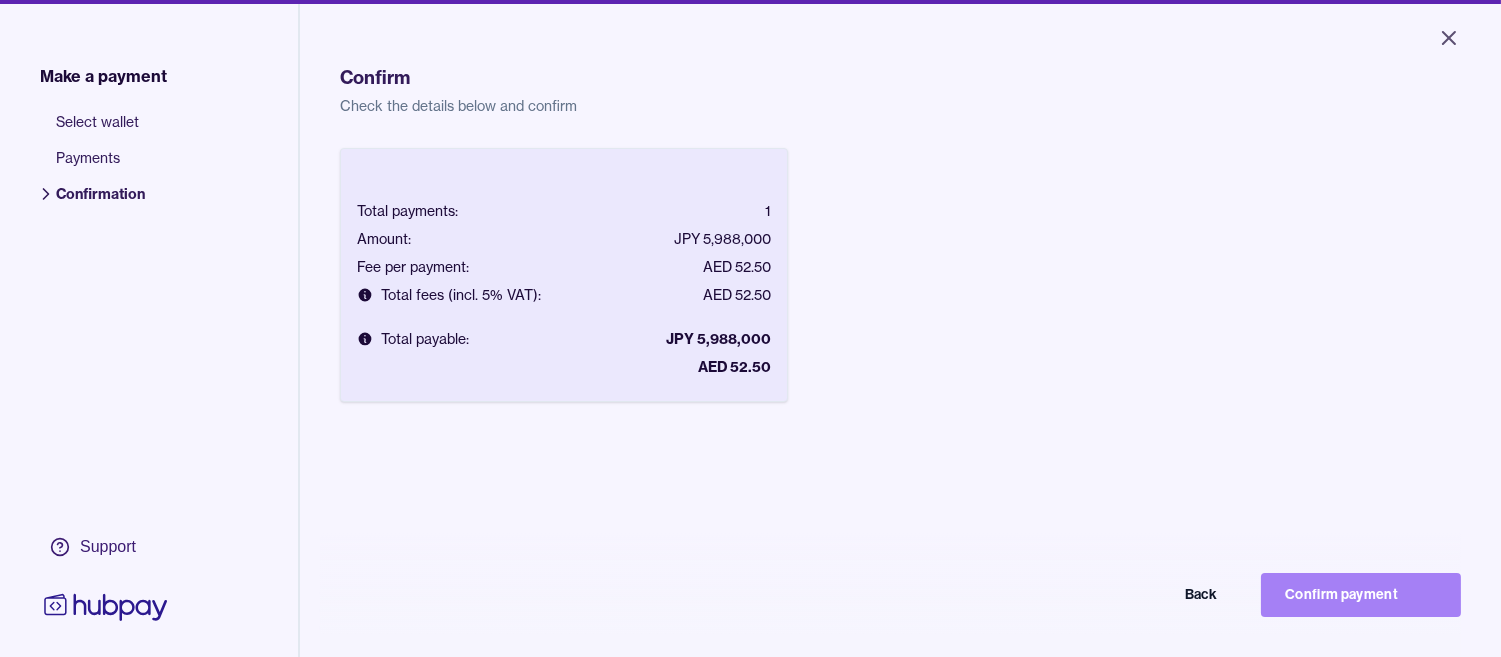 click on "Confirm payment" at bounding box center (1361, 595) 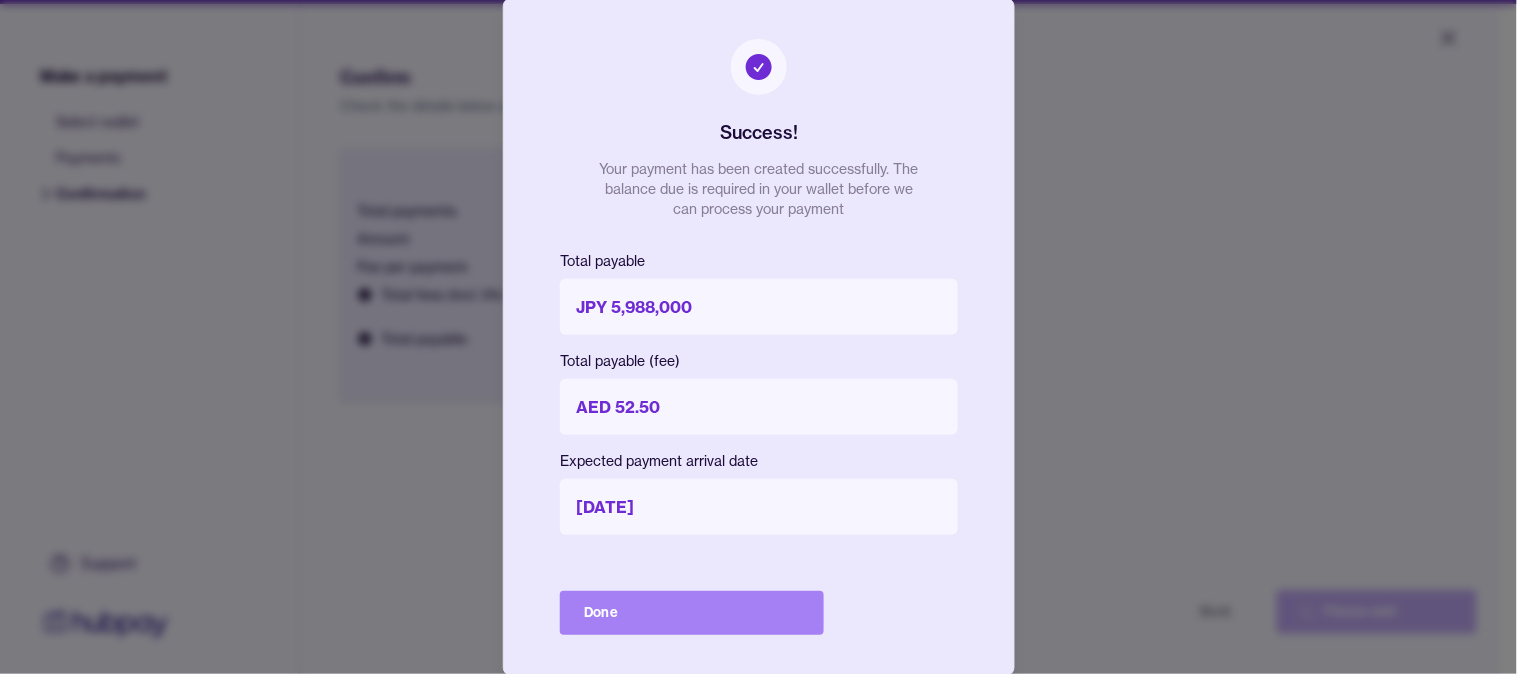 click on "Done" at bounding box center (692, 613) 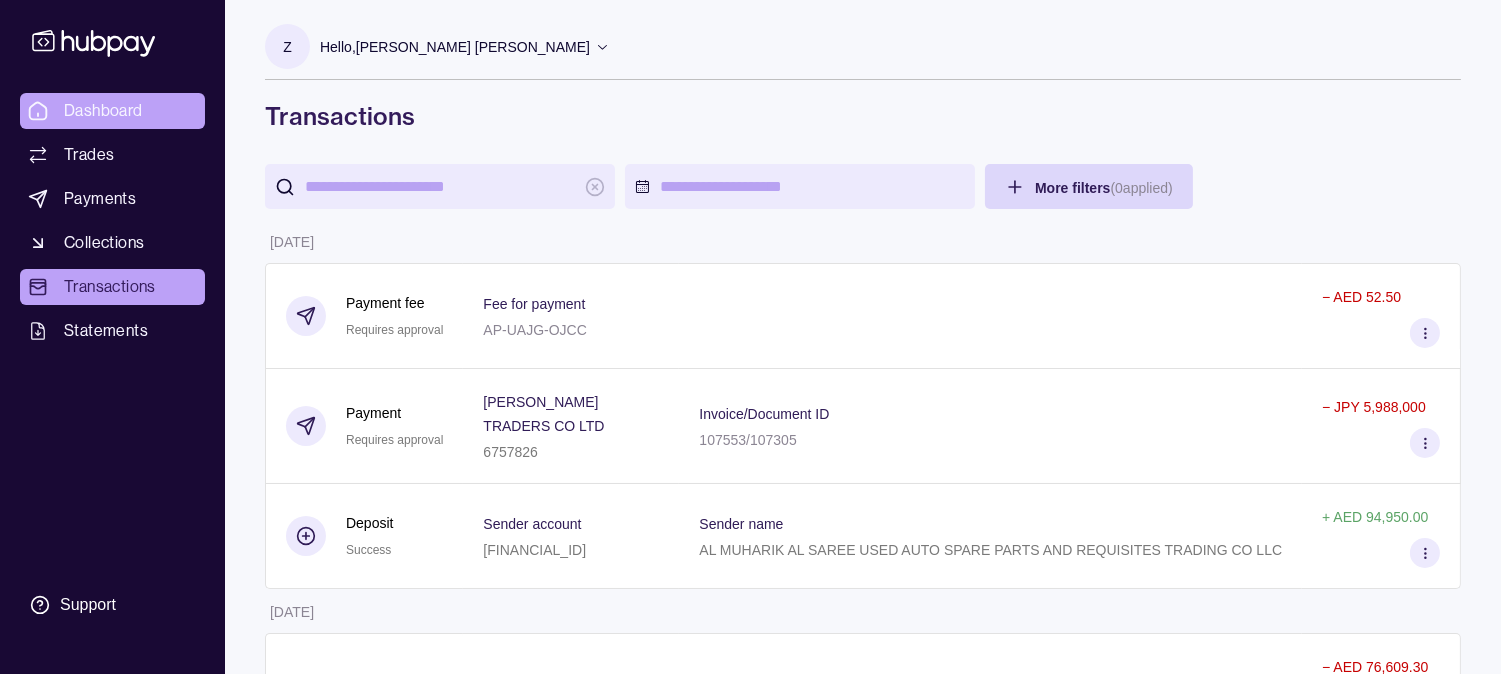 click on "Dashboard" at bounding box center [103, 111] 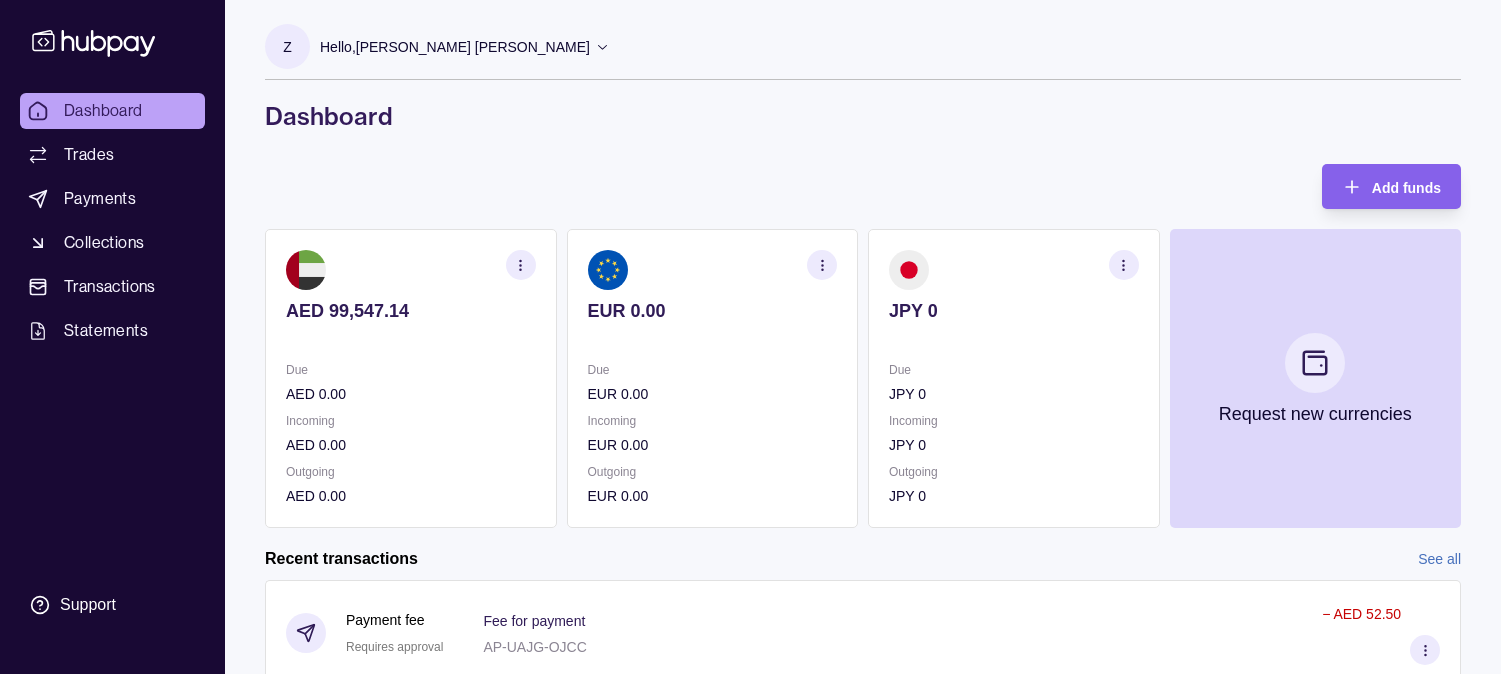 scroll, scrollTop: 0, scrollLeft: 0, axis: both 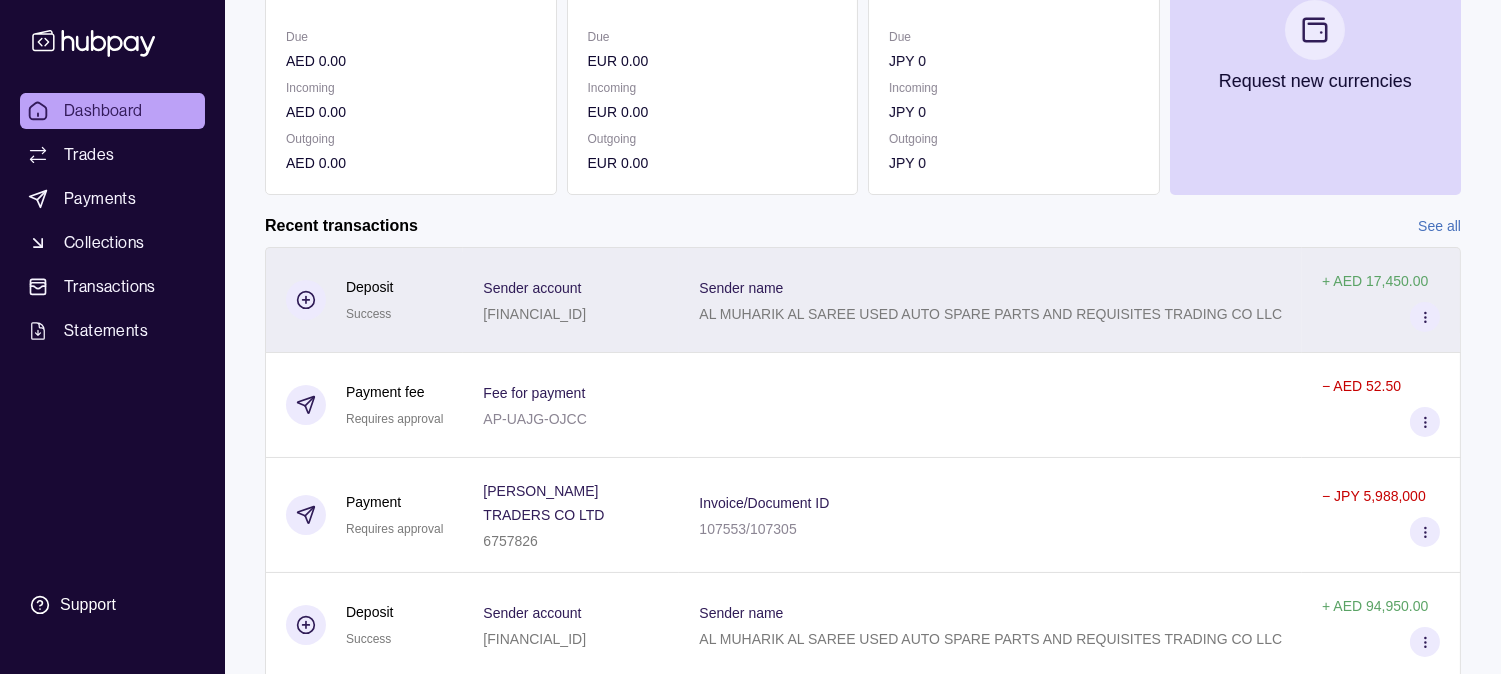 click at bounding box center [1425, 317] 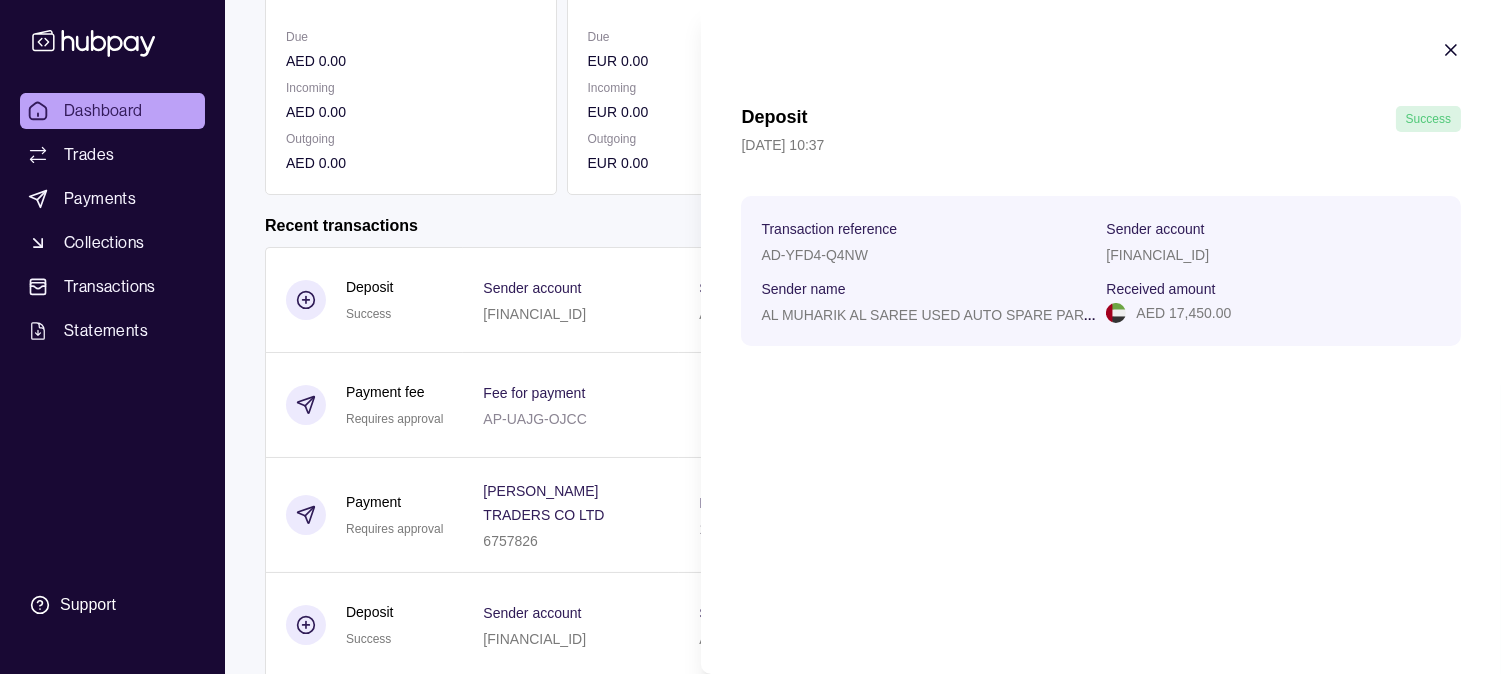 click on "Dashboard Trades Payments Collections Transactions Statements Support Z Hello,  [PERSON_NAME] [PERSON_NAME] AL MUHARIK AL SAREE USED AUTO SPARE PARTS AND REQUISITES TRADING CO LLC Change account Account Terms and conditions Privacy policy Sign out Dashboard Add funds AED 116,997.14                                                                                                               Due AED 0.00 Incoming AED 0.00 Outgoing AED 0.00 EUR 0.00                                                                                                               Due EUR 0.00 Incoming EUR 0.00 Outgoing EUR 0.00 JPY 0                                                                                                               Due JPY 0 Incoming JPY 0 Outgoing JPY 0 Request new currencies Recent transactions See all Details Amount Deposit Success Sender account" at bounding box center [750, 352] 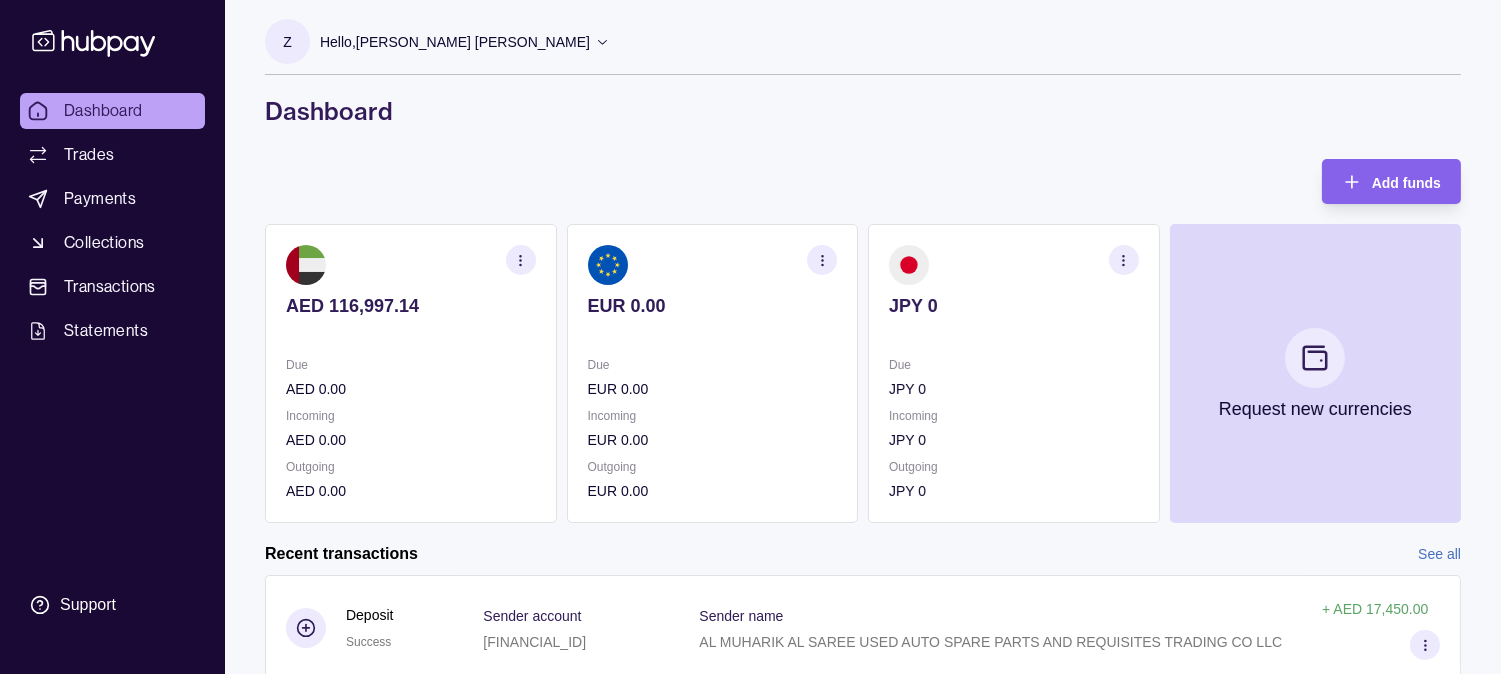 scroll, scrollTop: 0, scrollLeft: 0, axis: both 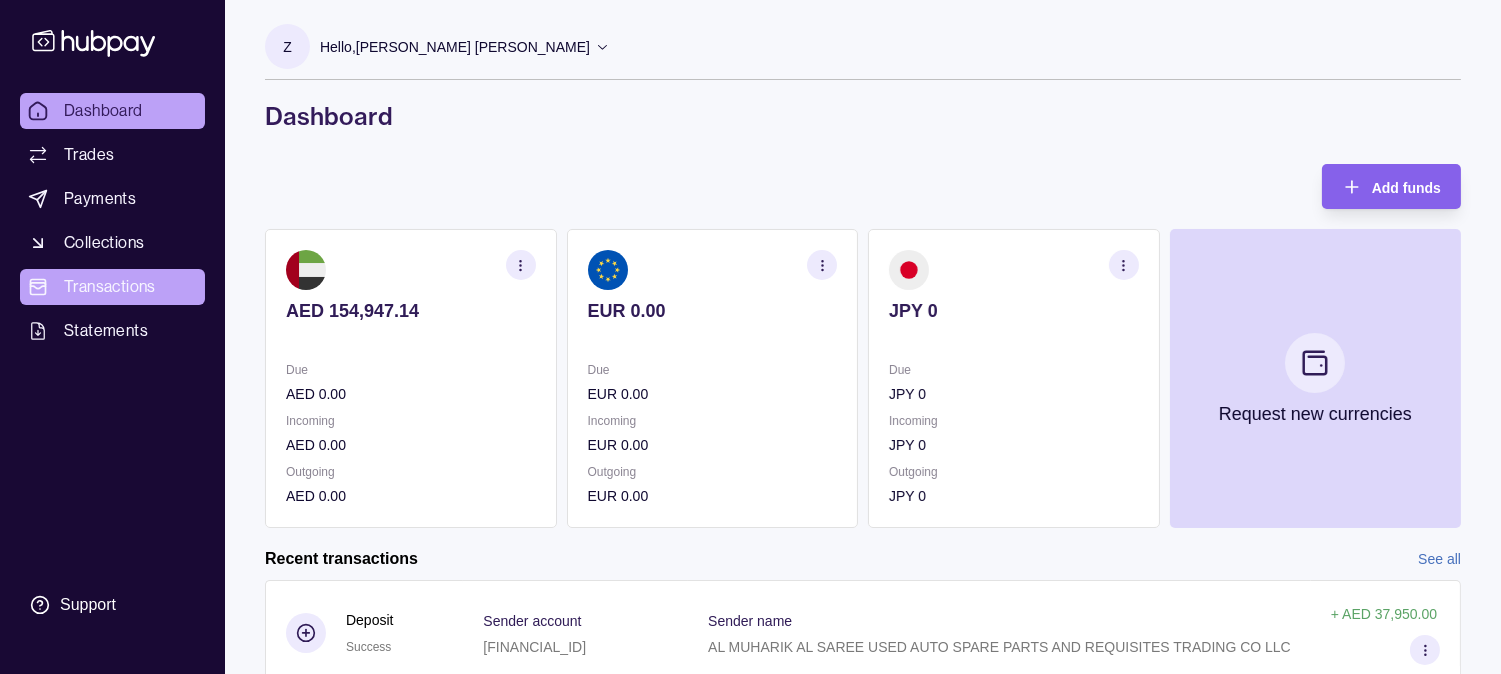 click on "Transactions" at bounding box center (110, 287) 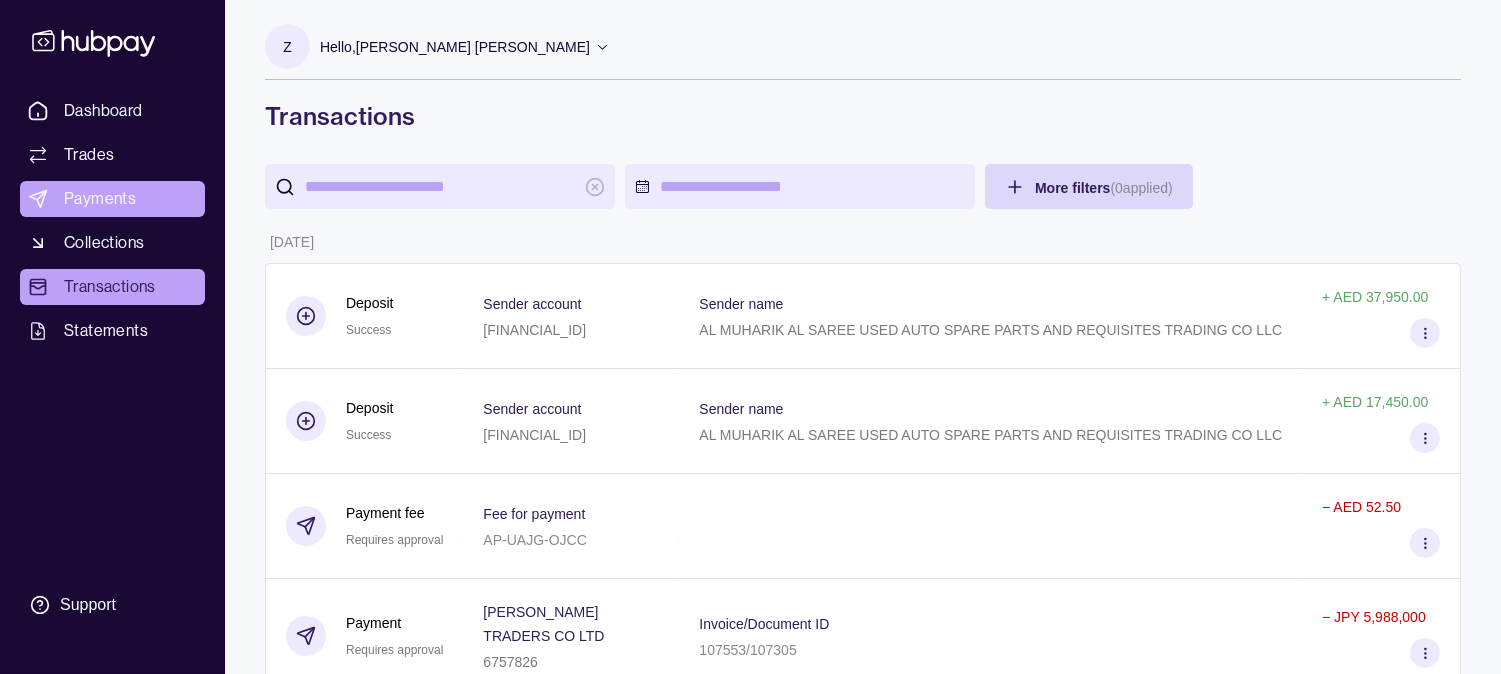 click on "Payments" at bounding box center (100, 199) 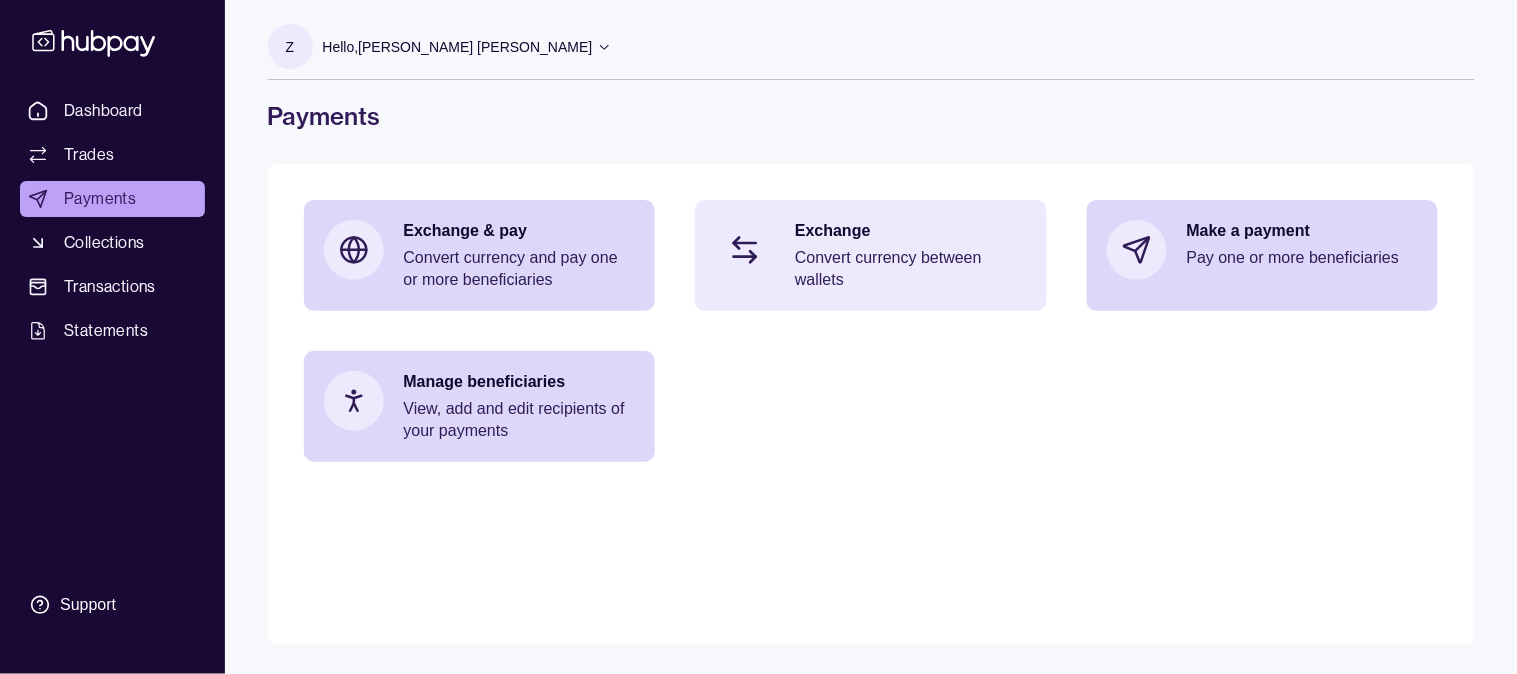click on "Convert currency between wallets" at bounding box center (911, 269) 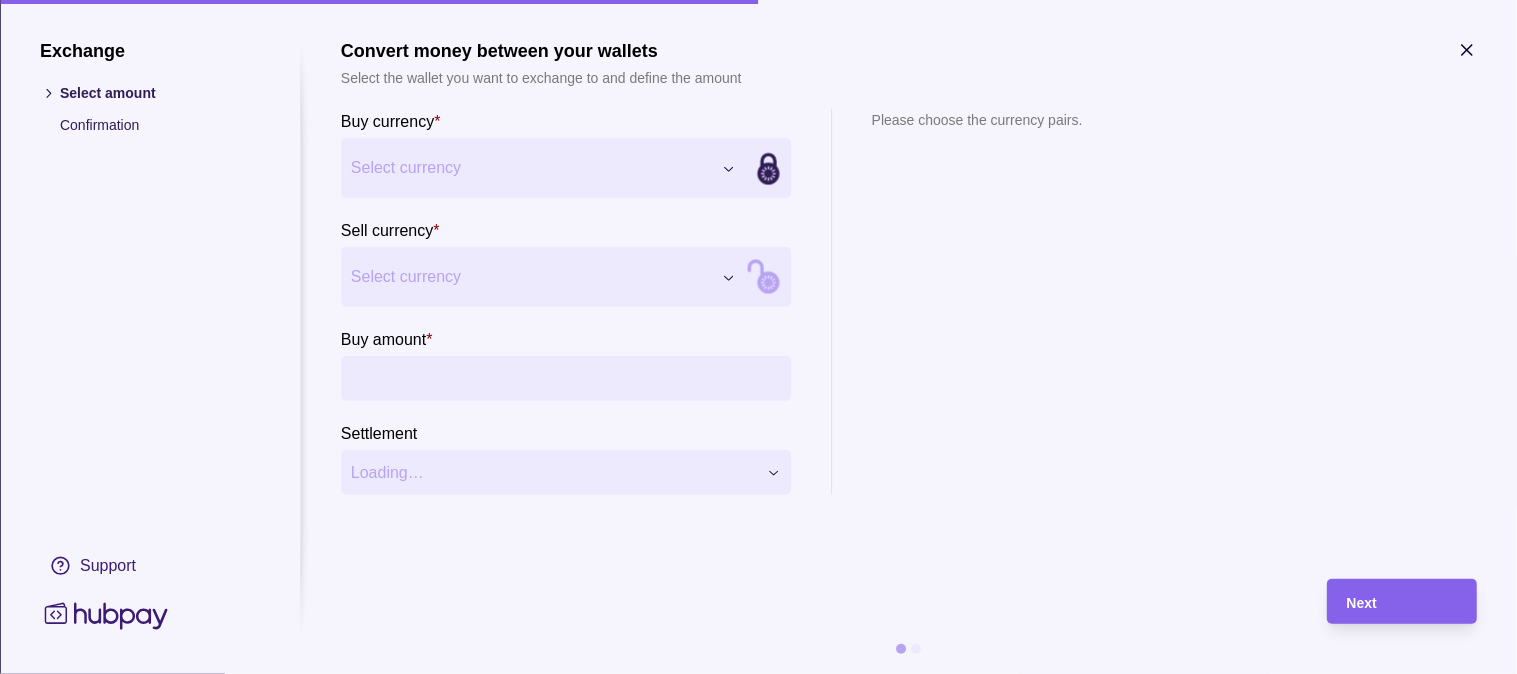 click 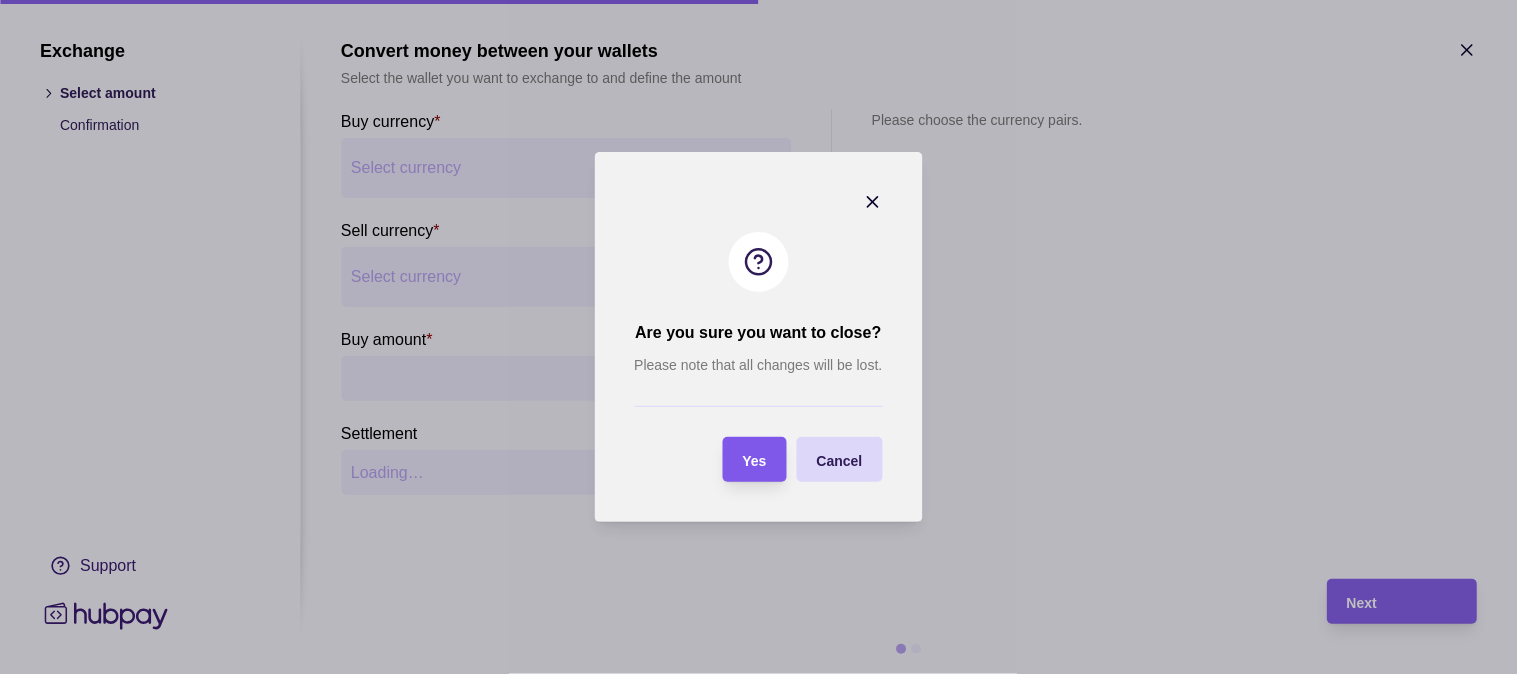 click on "Yes" at bounding box center (755, 459) 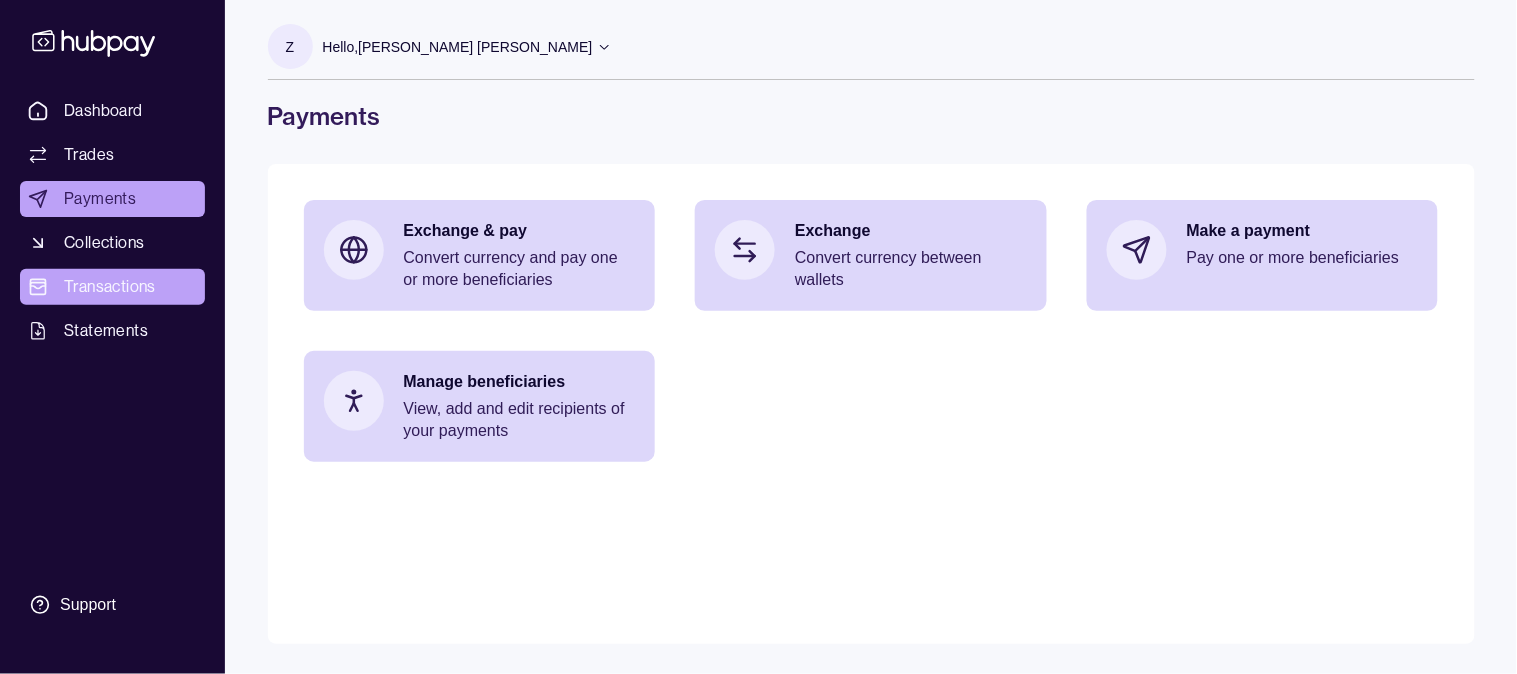 click on "Transactions" at bounding box center (110, 287) 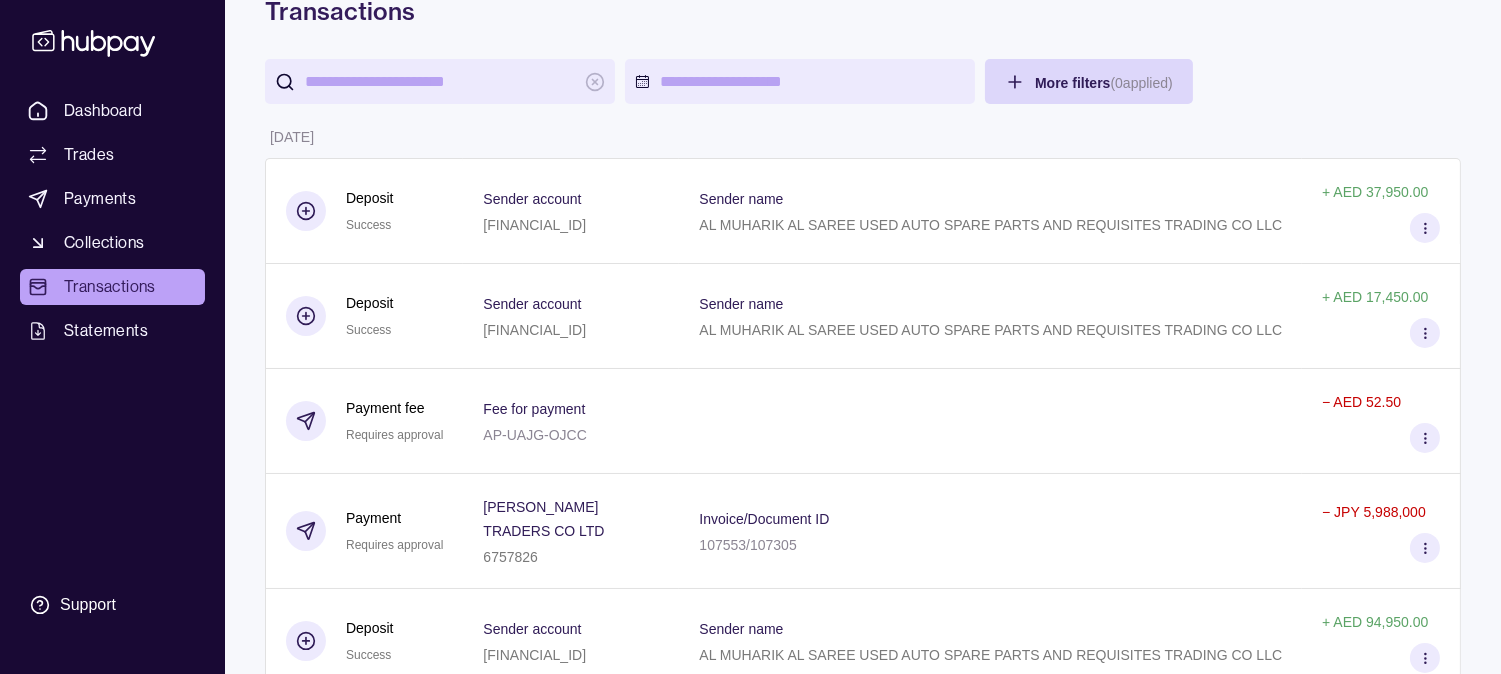scroll, scrollTop: 111, scrollLeft: 0, axis: vertical 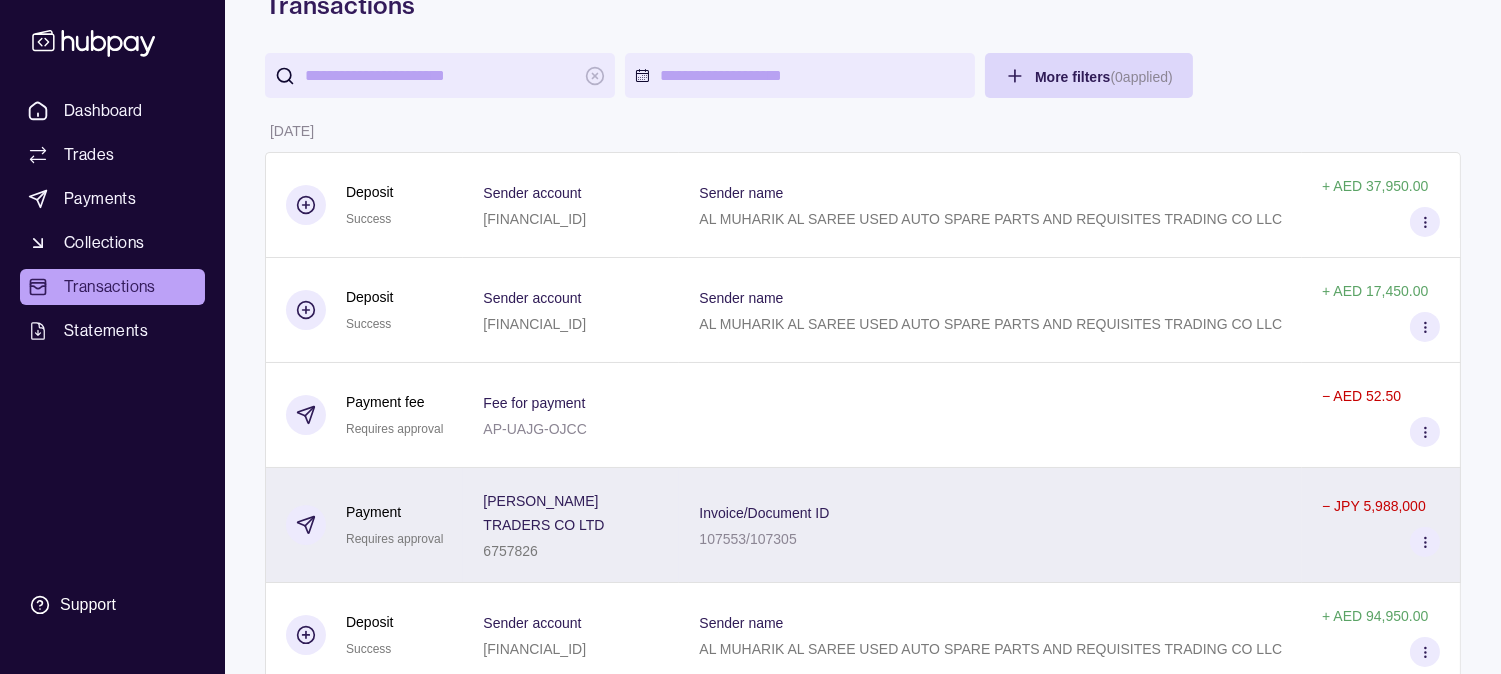 click on "Invoice/Document ID 107553/107305" at bounding box center (990, 525) 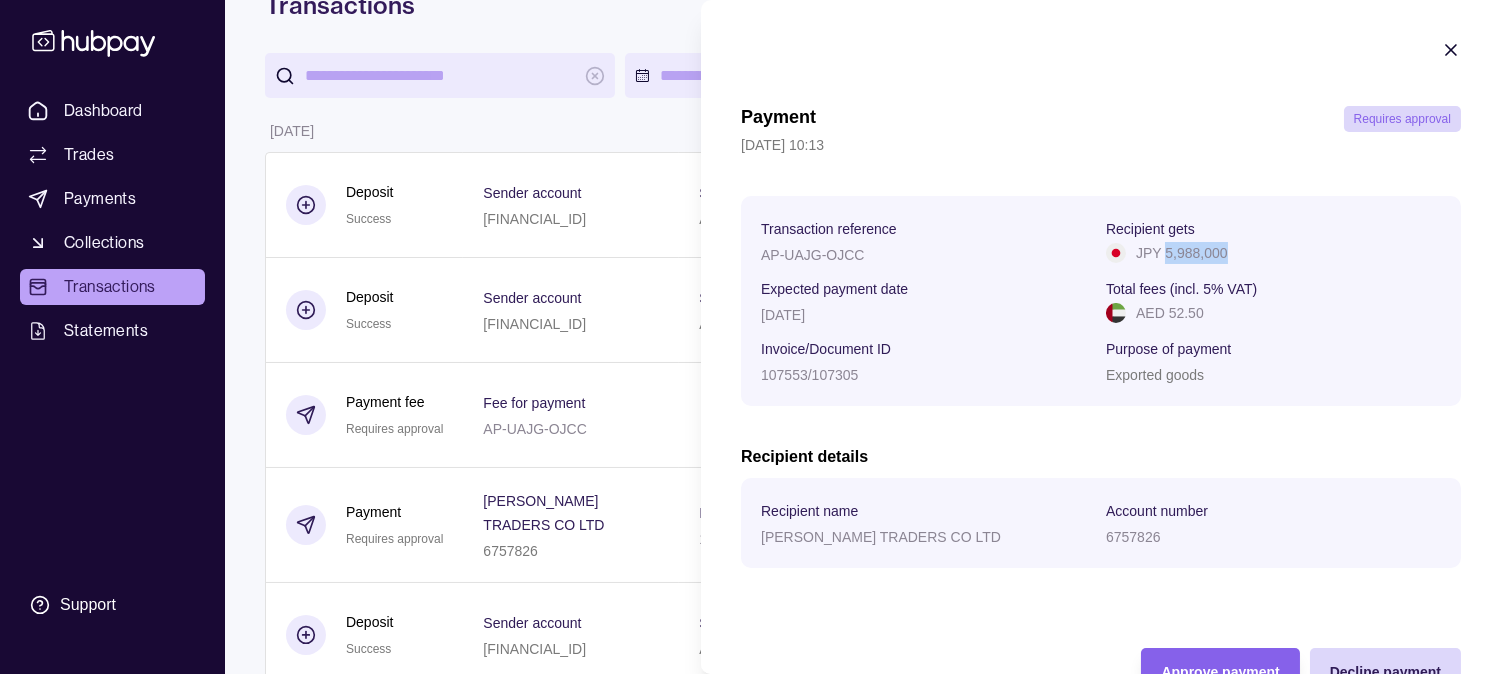 drag, startPoint x: 1222, startPoint y: 244, endPoint x: 1156, endPoint y: 266, distance: 69.57011 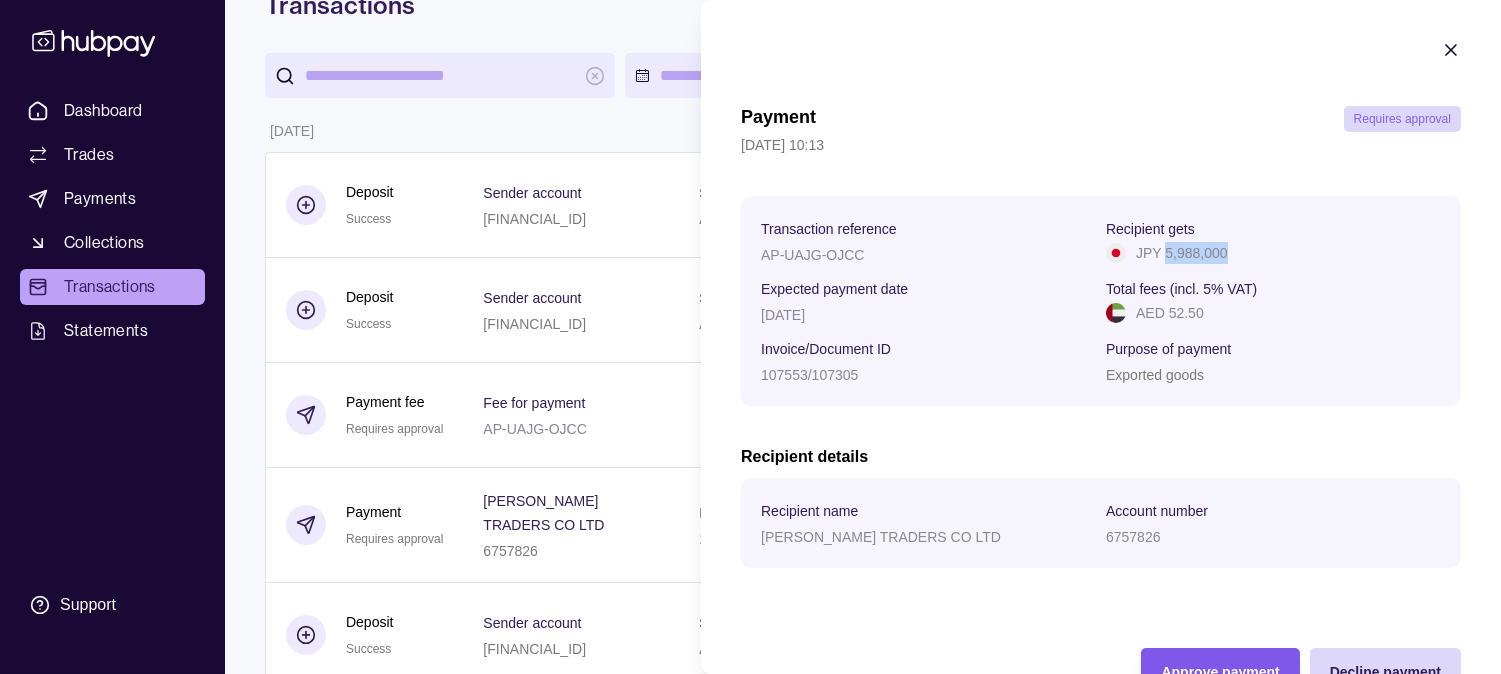 click on "Approve payment" at bounding box center [1220, 672] 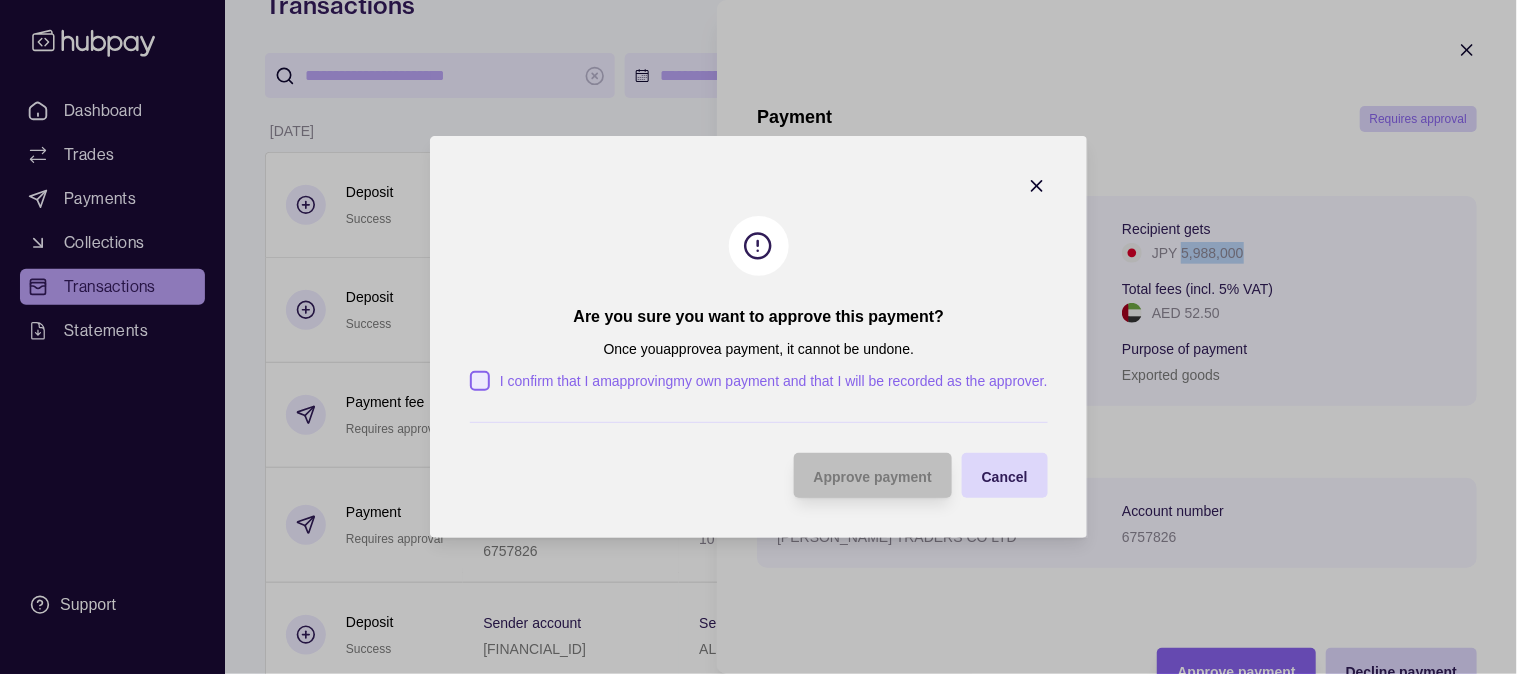 click on "I confirm that I am  approving  my own payment and that I will be recorded as the   approver ." at bounding box center (480, 381) 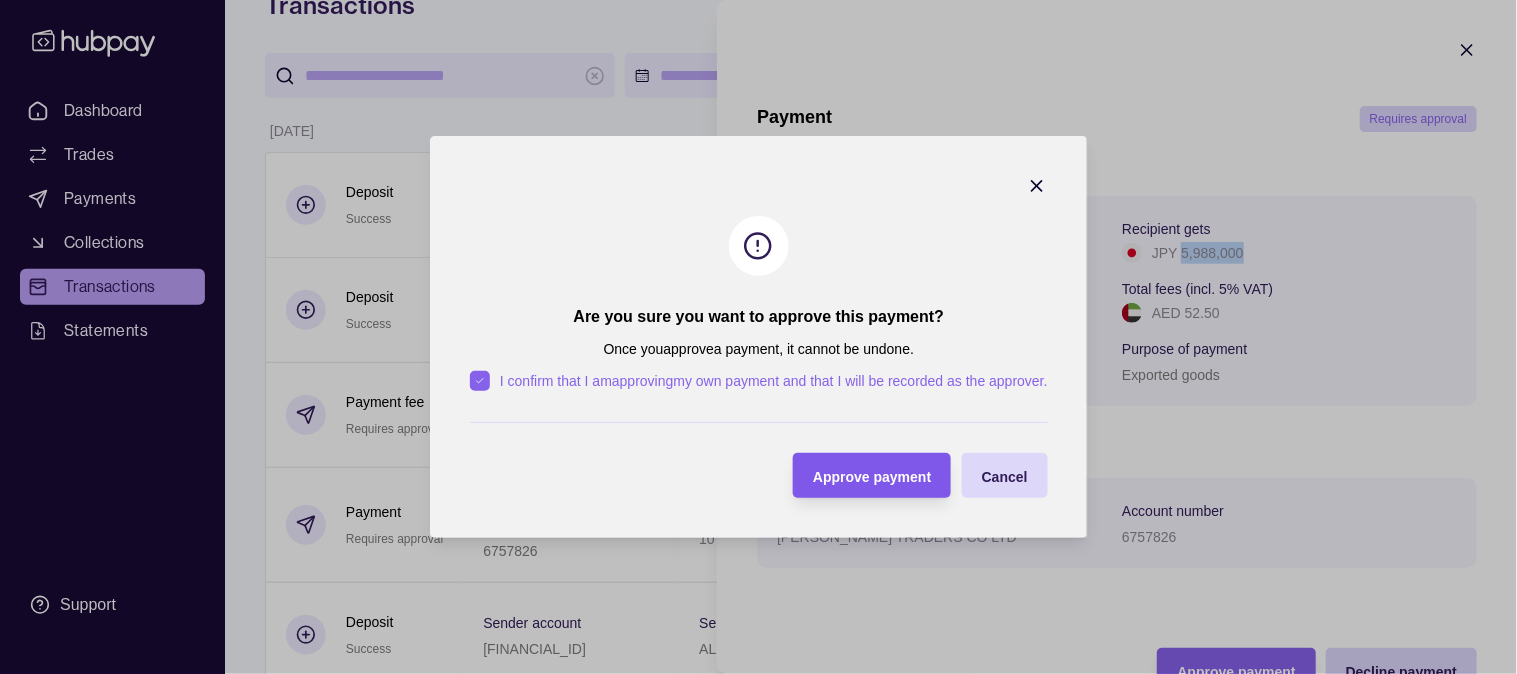 click on "Approve payment" at bounding box center (872, 477) 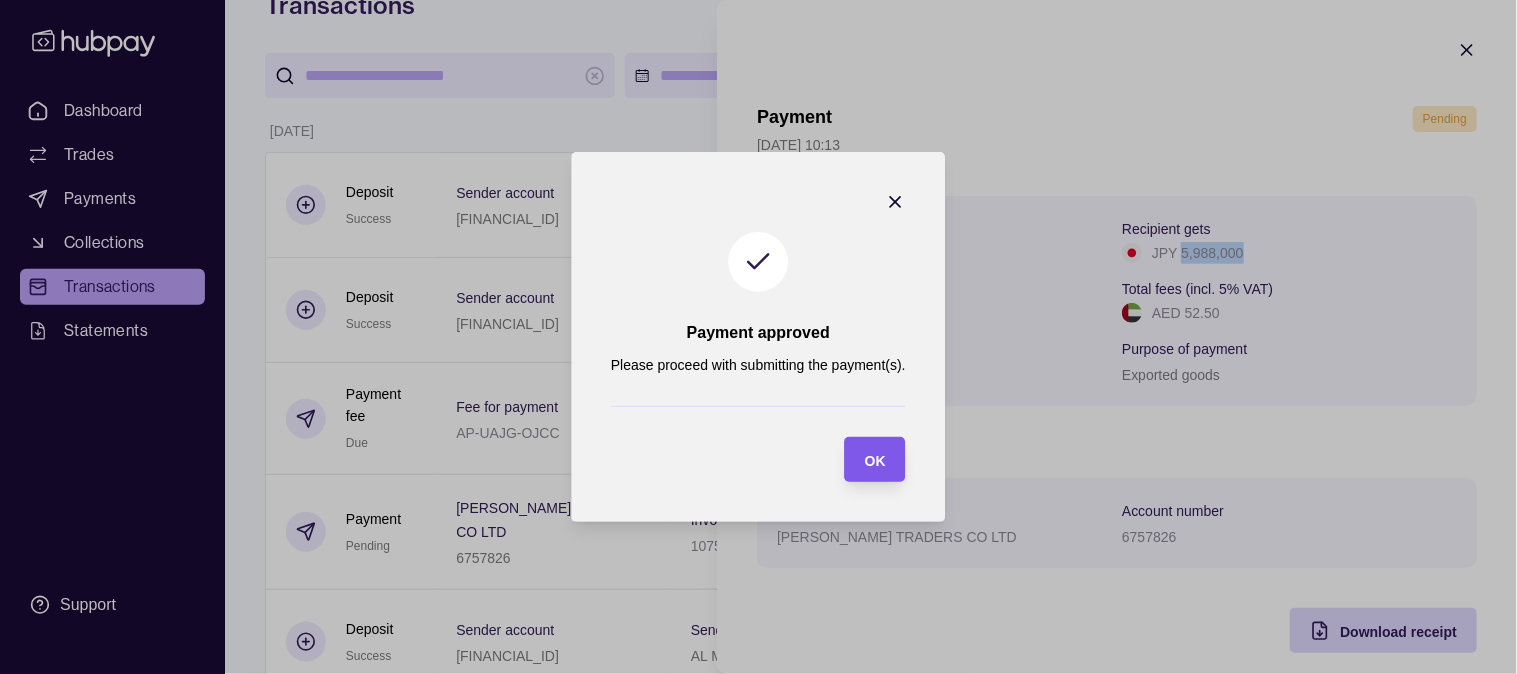 click on "OK" at bounding box center (875, 461) 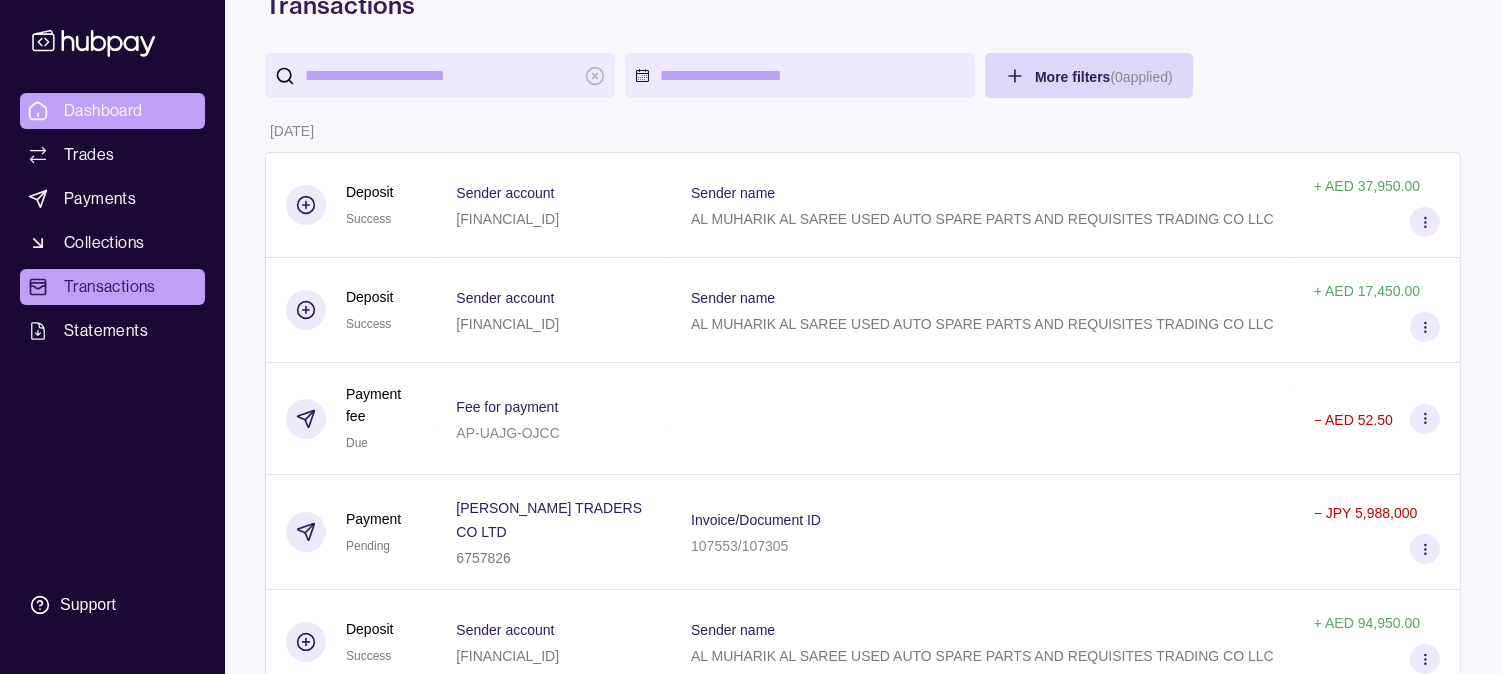 click on "Dashboard Trades Payments Collections Transactions Statements Support Z Hello,  [PERSON_NAME] [PERSON_NAME] AL MUHARIK AL SAREE USED AUTO SPARE PARTS AND REQUISITES TRADING CO LLC Change account Account Terms and conditions Privacy policy Sign out Transactions More filters  ( 0  applied) Details Amount [DATE] Deposit Success Sender account [FINANCIAL_ID] Sender name AL MUHARIK AL SAREE USED AUTO SPARE PARTS AND REQUISITES TRADING CO LLC +   AED 37,950.00 Deposit Success Sender account [FINANCIAL_ID] Sender name AL MUHARIK AL SAREE USED AUTO SPARE PARTS AND REQUISITES TRADING CO LLC +   AED 17,450.00 Payment fee Due Fee for payment AP-UAJG-OJCC −   AED 52.50 Payment Pending [PERSON_NAME] TRADERS CO LTD 6757826 Invoice/Document ID 107553/107305 −   JPY 5,988,000 Deposit Success Sender account [FINANCIAL_ID] Sender name AL MUHARIK AL SAREE USED AUTO SPARE PARTS AND REQUISITES TRADING CO LLC +   AED 94,950.00 [DATE] Exchange Success 1  AED  =  39.0031   JPY Settlement due date −   +" at bounding box center [750, 1278] 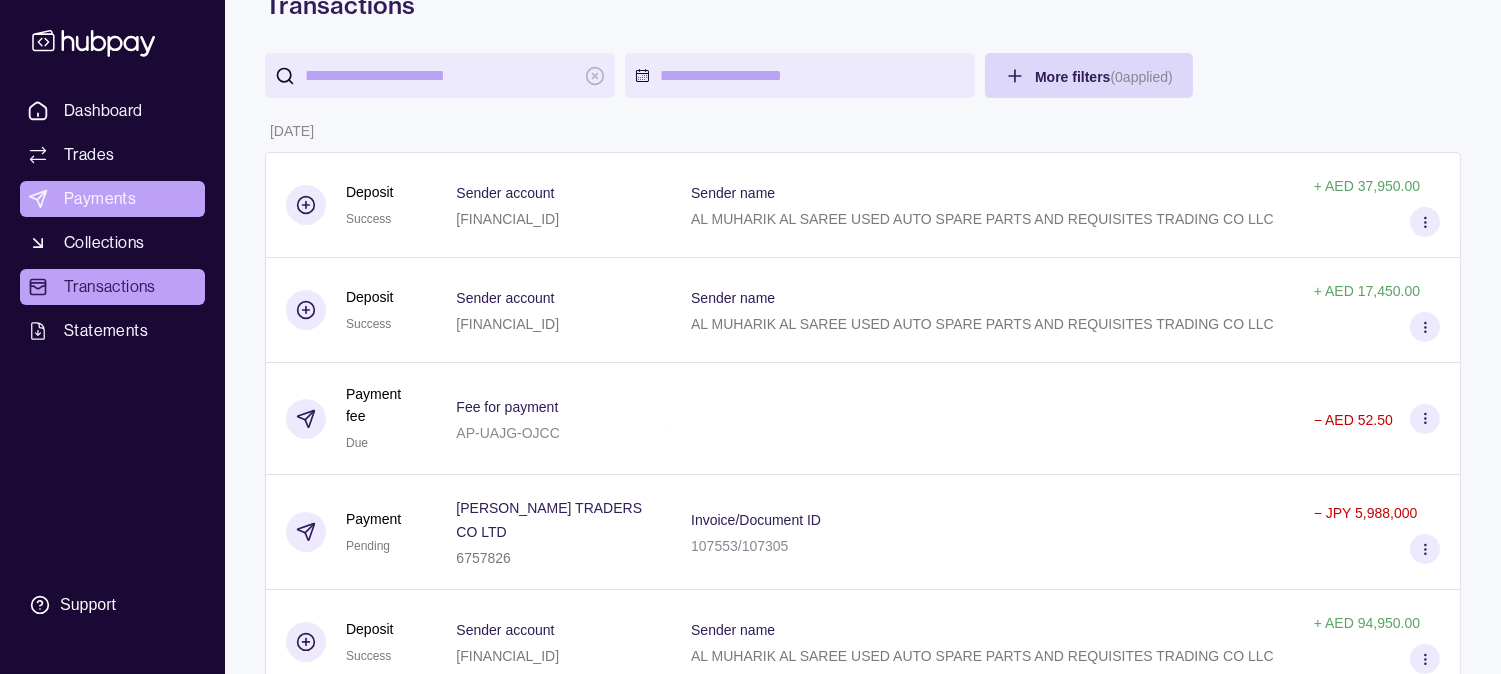 click on "Payments" at bounding box center [100, 199] 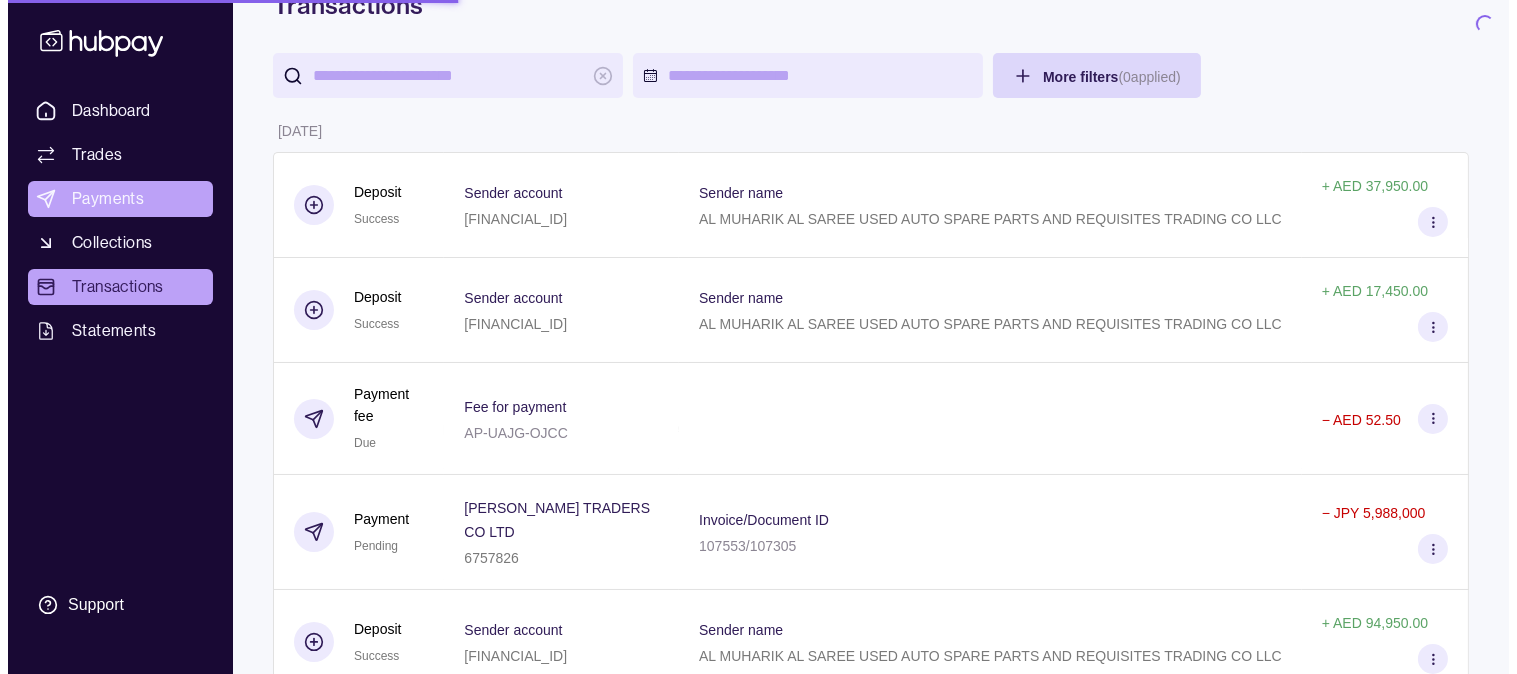 scroll, scrollTop: 0, scrollLeft: 0, axis: both 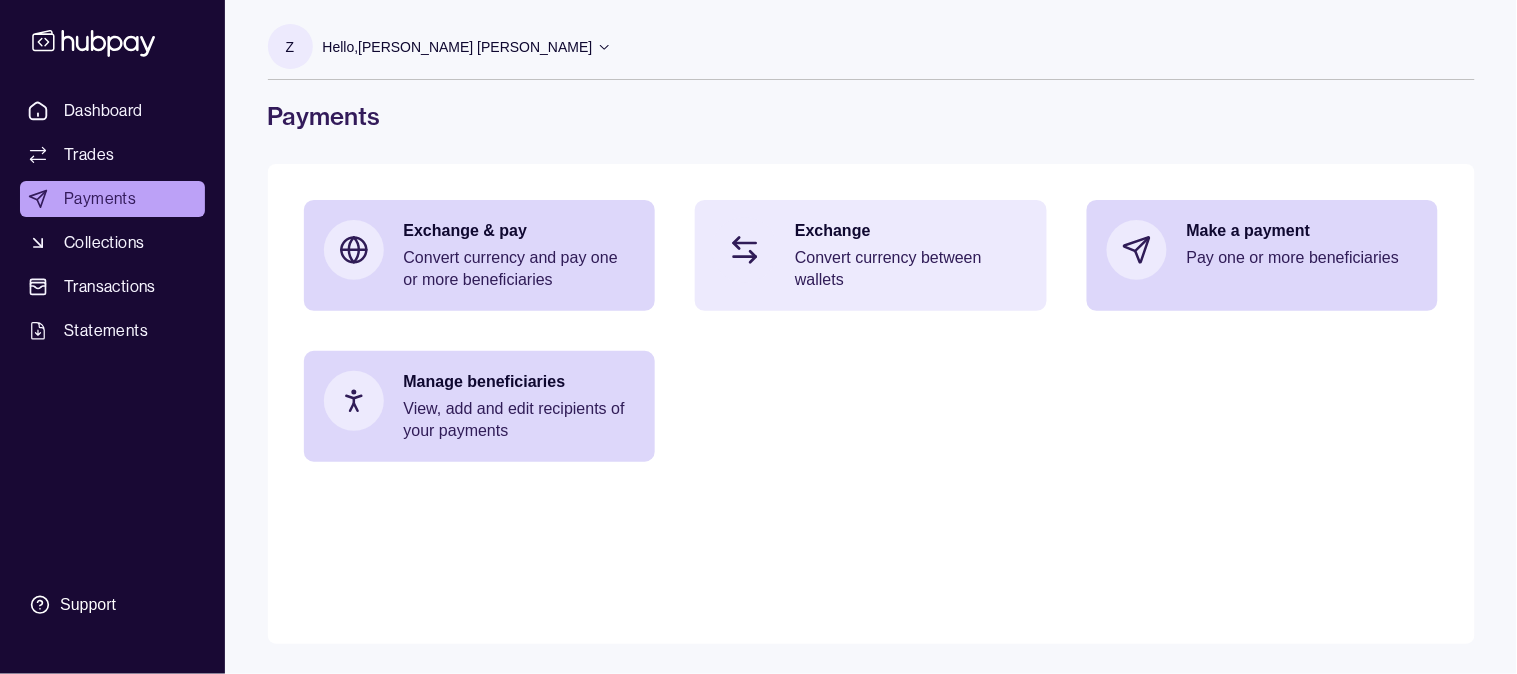 click on "Convert currency between wallets" at bounding box center (911, 269) 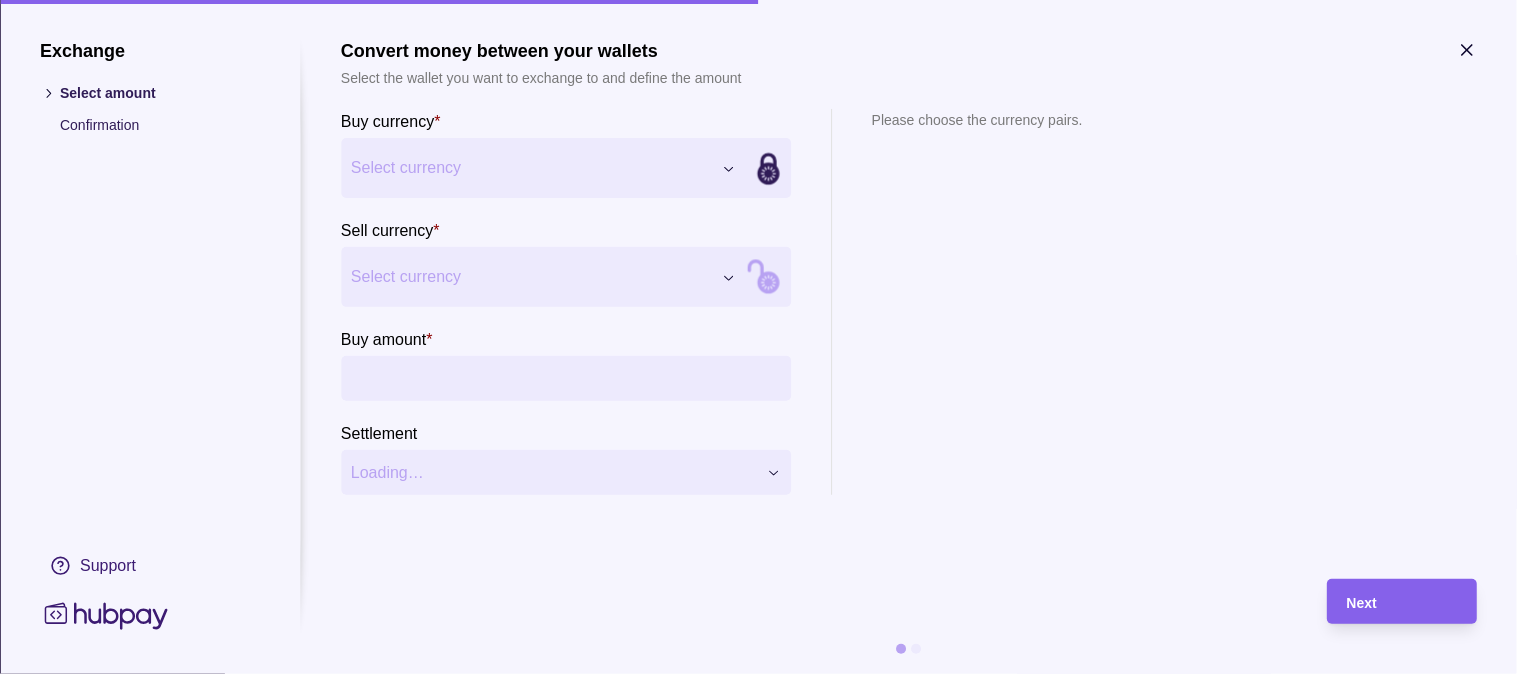 click on "Dashboard Trades Payments Collections Transactions Statements Support Z Hello,  [PERSON_NAME] [PERSON_NAME] AL MUHARIK AL SAREE USED AUTO SPARE PARTS AND REQUISITES TRADING CO LLC Change account Account Terms and conditions Privacy policy Sign out Payments Exchange & pay Convert currency and pay one or more beneficiaries Exchange Convert currency between wallets Make a payment Pay one or more beneficiaries Manage beneficiaries View, add and edit recipients of your payments Payments | Hubpay Exchange Select amount Confirmation Support Convert money between your wallets Select the wallet you want to exchange to and define the amount Buy currency  * Select currency *** *** *** Sell currency  * Select currency *** *** *** Buy amount  * Settlement Loading… Please choose the currency pairs. Next" at bounding box center (758, 337) 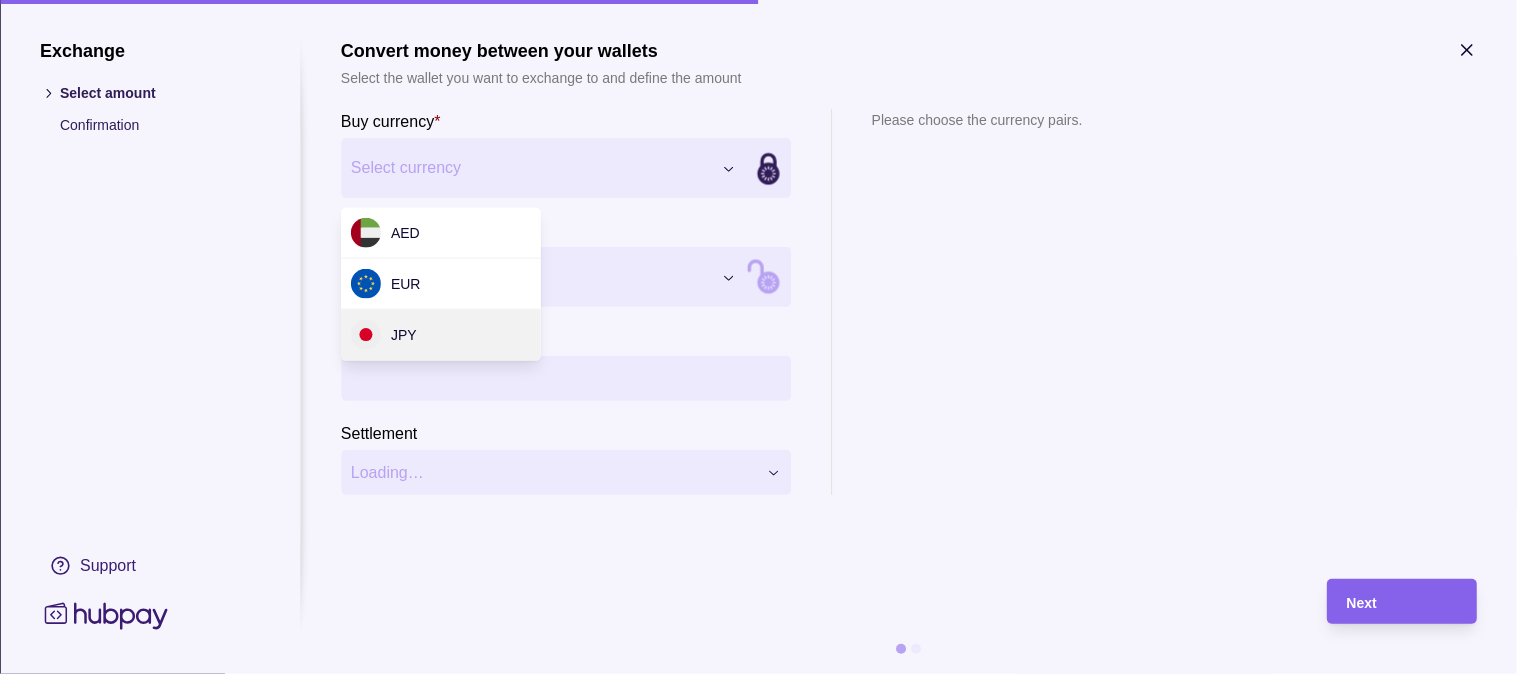 drag, startPoint x: 435, startPoint y: 348, endPoint x: 444, endPoint y: 335, distance: 15.811388 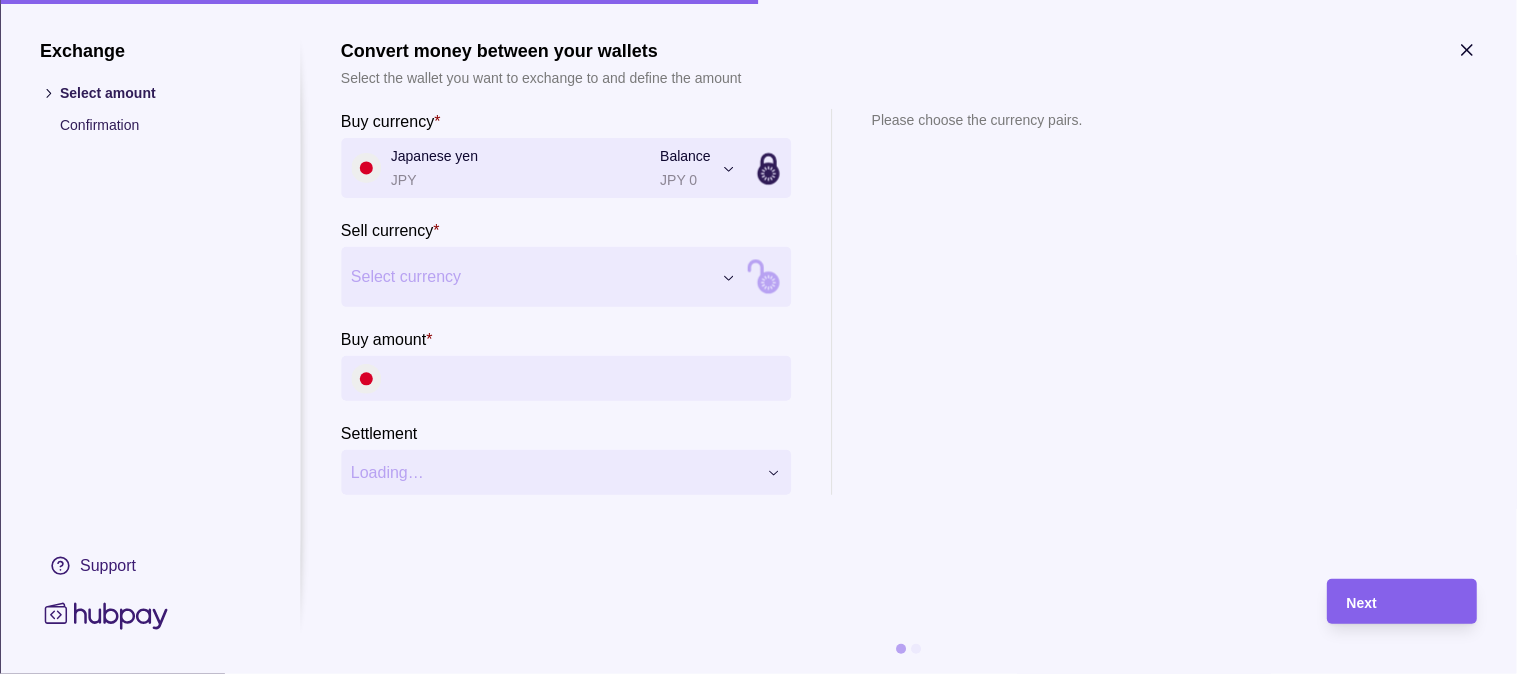 click on "Dashboard Trades Payments Collections Transactions Statements Support Z Hello,  [PERSON_NAME] [PERSON_NAME] AL MUHARIK AL SAREE USED AUTO SPARE PARTS AND REQUISITES TRADING CO LLC Change account Account Terms and conditions Privacy policy Sign out Payments Exchange & pay Convert currency and pay one or more beneficiaries Exchange Convert currency between wallets Make a payment Pay one or more beneficiaries Manage beneficiaries View, add and edit recipients of your payments Payments | Hubpay Exchange Select amount Confirmation Support Convert money between your wallets Select the wallet you want to exchange to and define the amount Buy currency  * Japanese yen JPY Balance JPY 0 *** *** *** Sell currency  * Select currency *** *** *** Buy amount  * Settlement Loading… Please choose the currency pairs. Next" at bounding box center [758, 337] 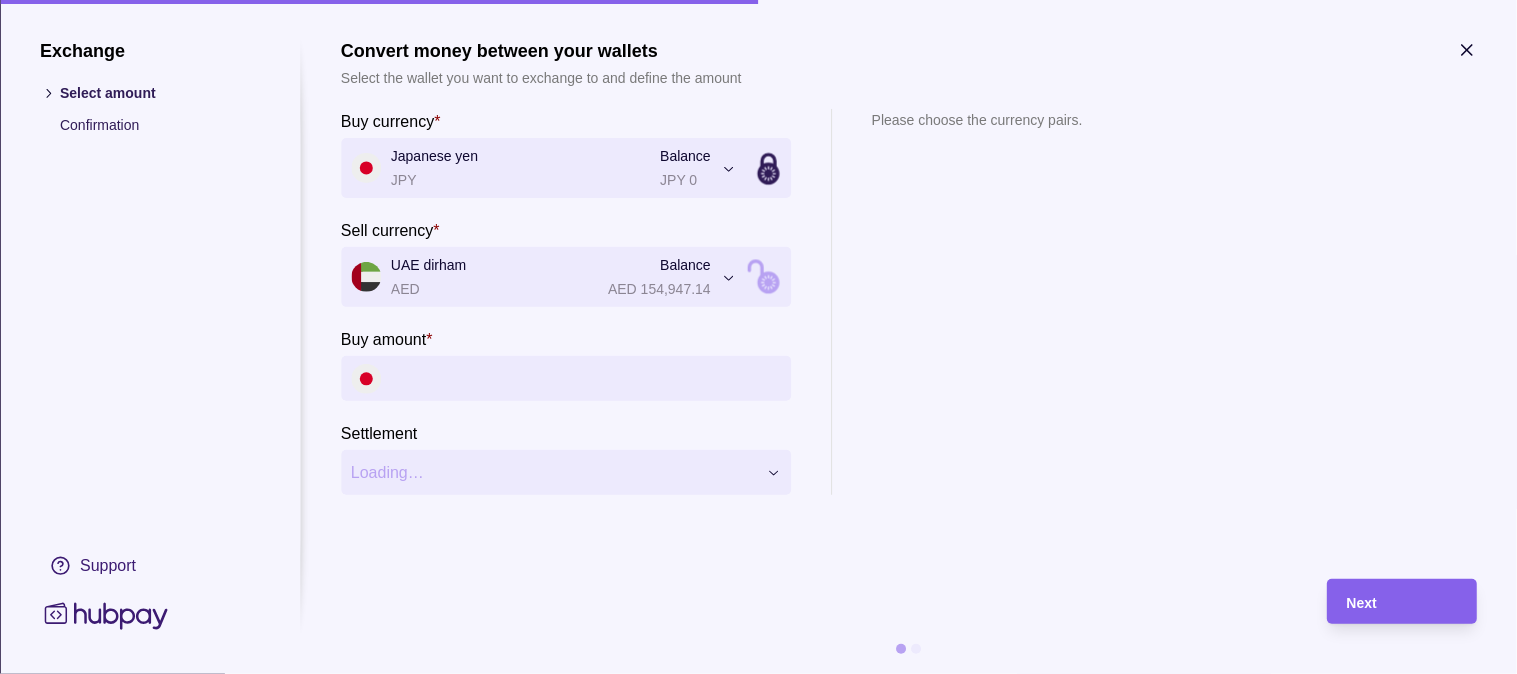 click on "Buy amount  *" at bounding box center [586, 378] 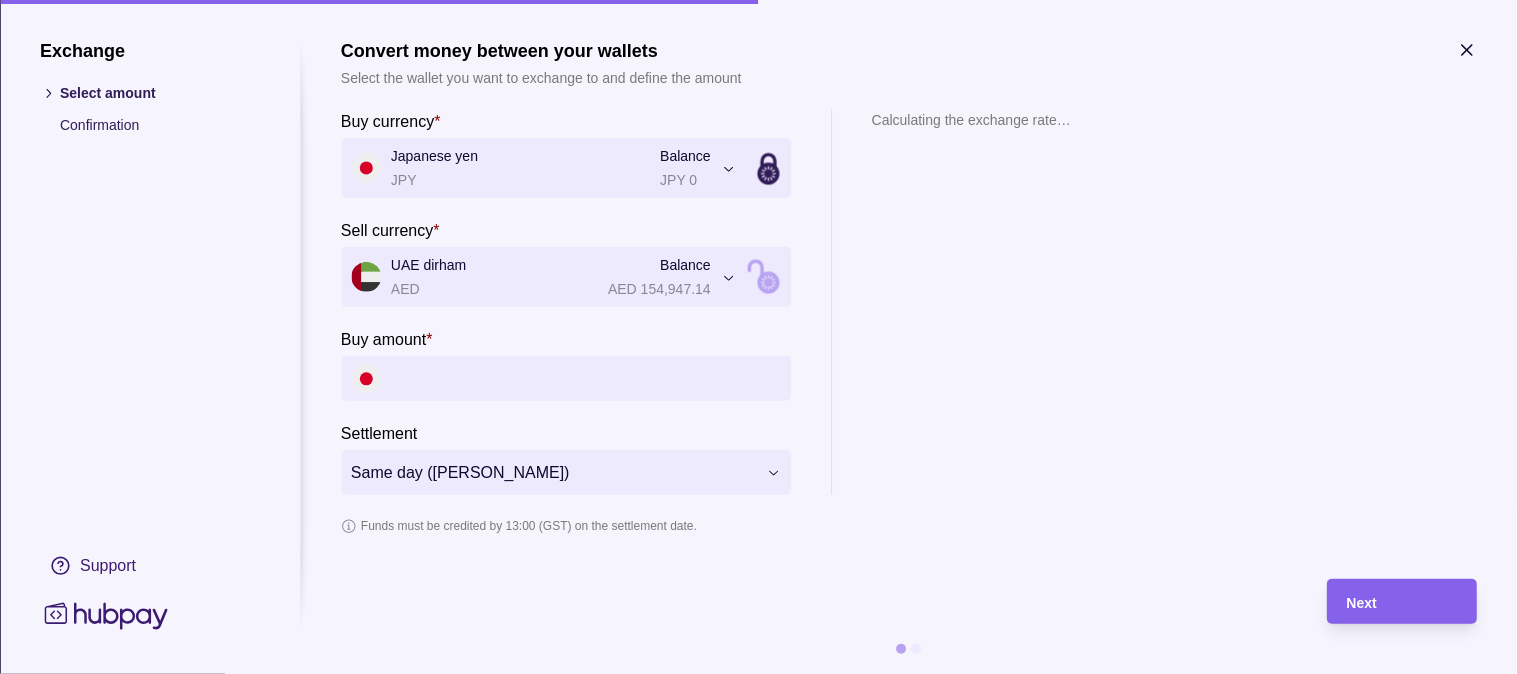 paste on "*********" 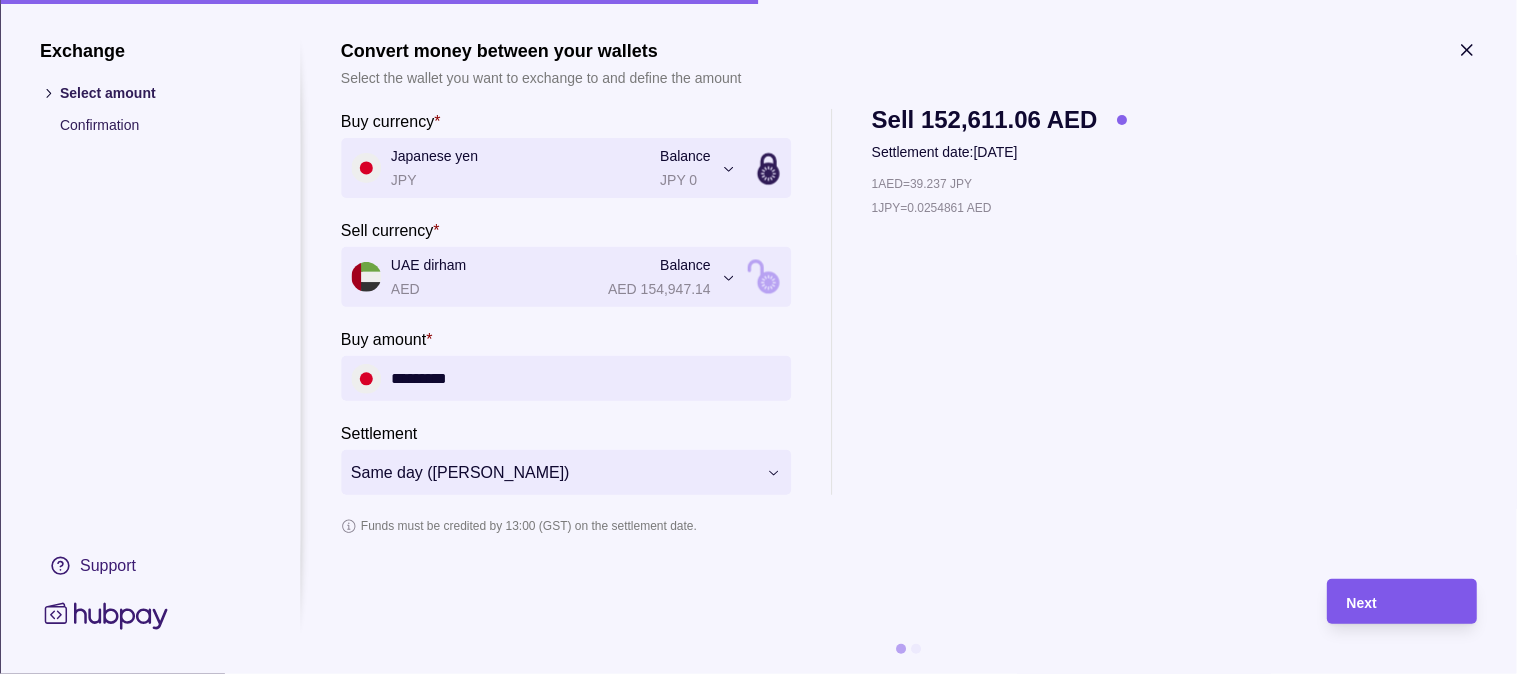 type on "*********" 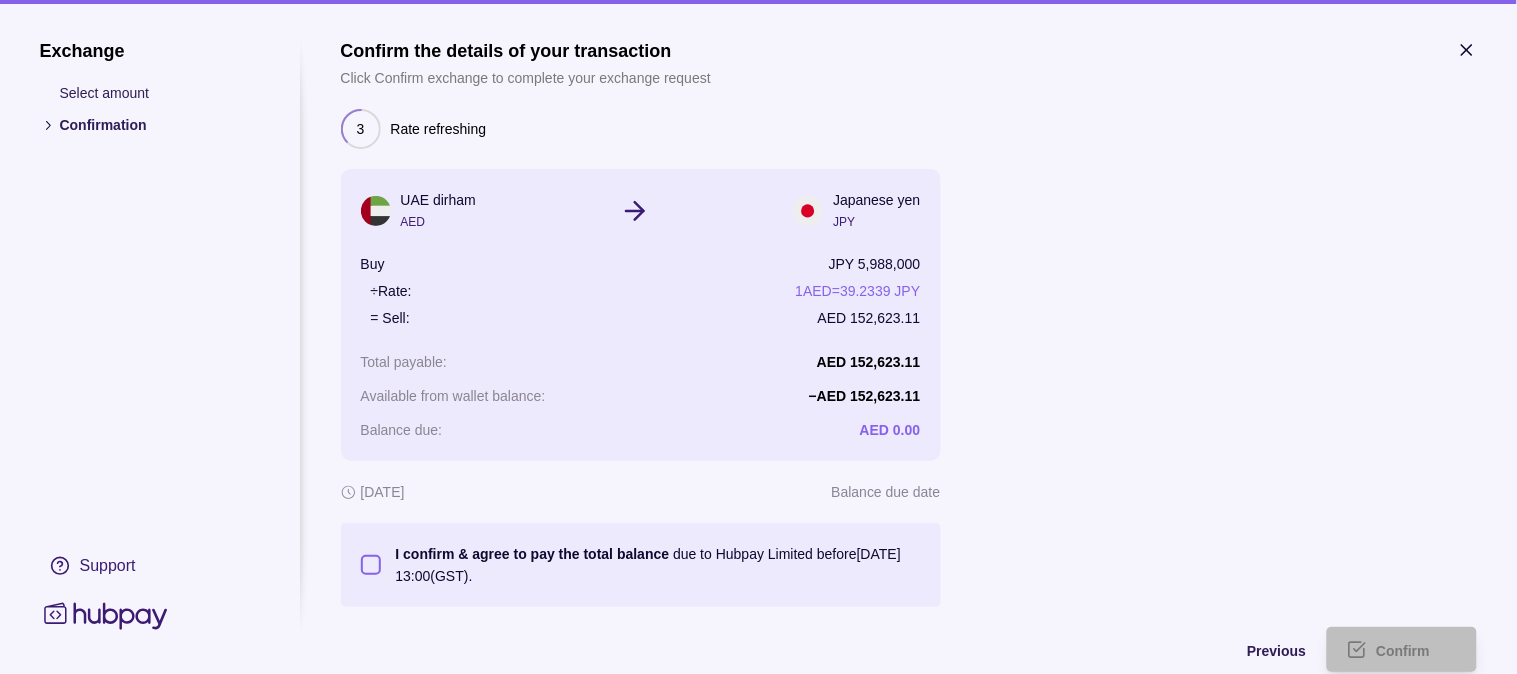 click on "I confirm & agree to pay the total balance   due to Hubpay Limited before  [DATE]   13:00  (GST)." at bounding box center [371, 565] 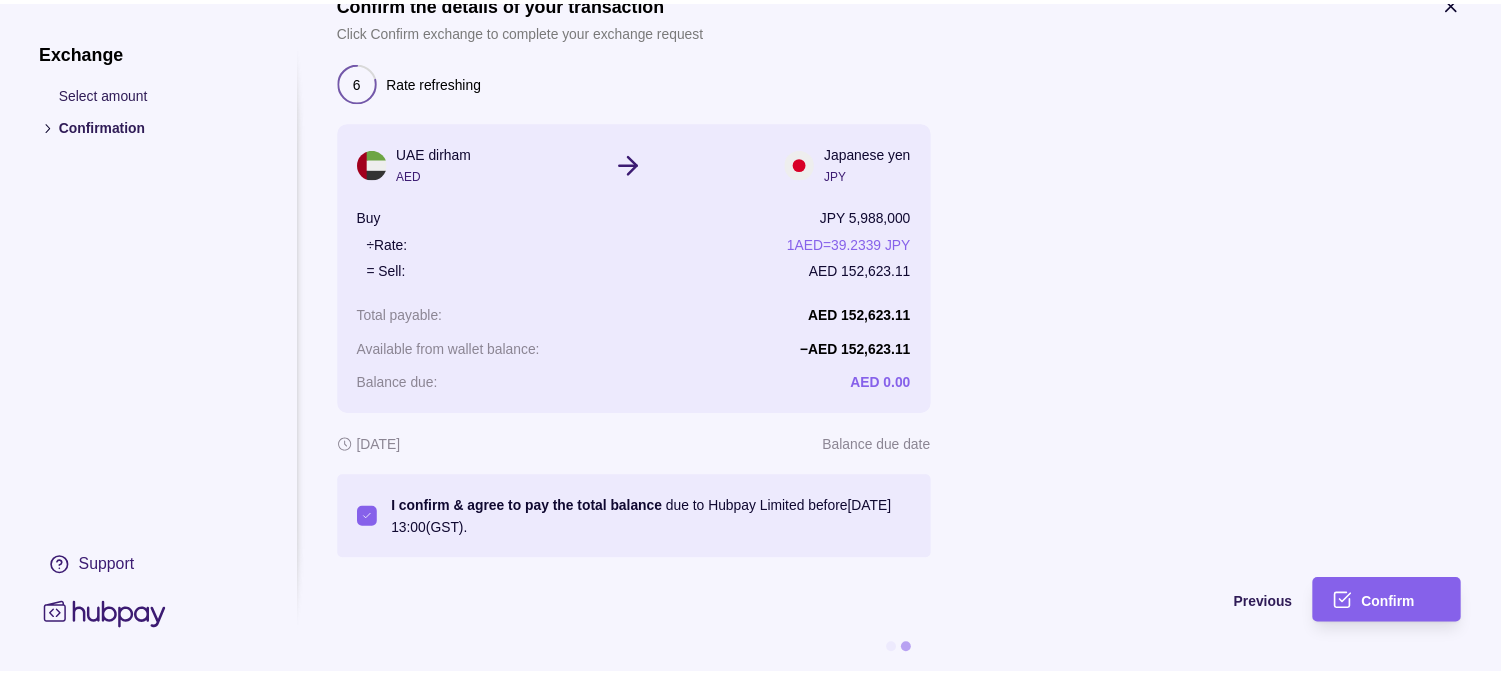 scroll, scrollTop: 64, scrollLeft: 0, axis: vertical 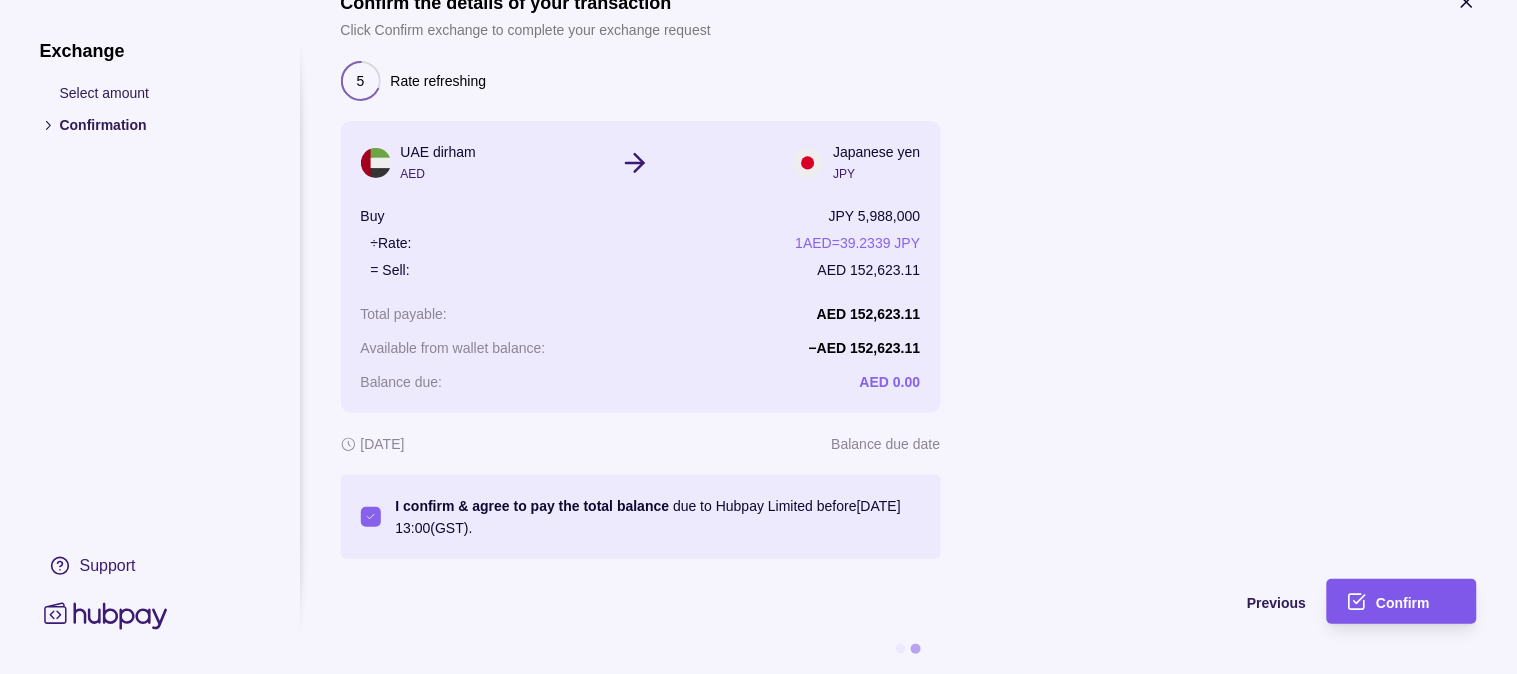 click on "Confirm" at bounding box center (1387, 601) 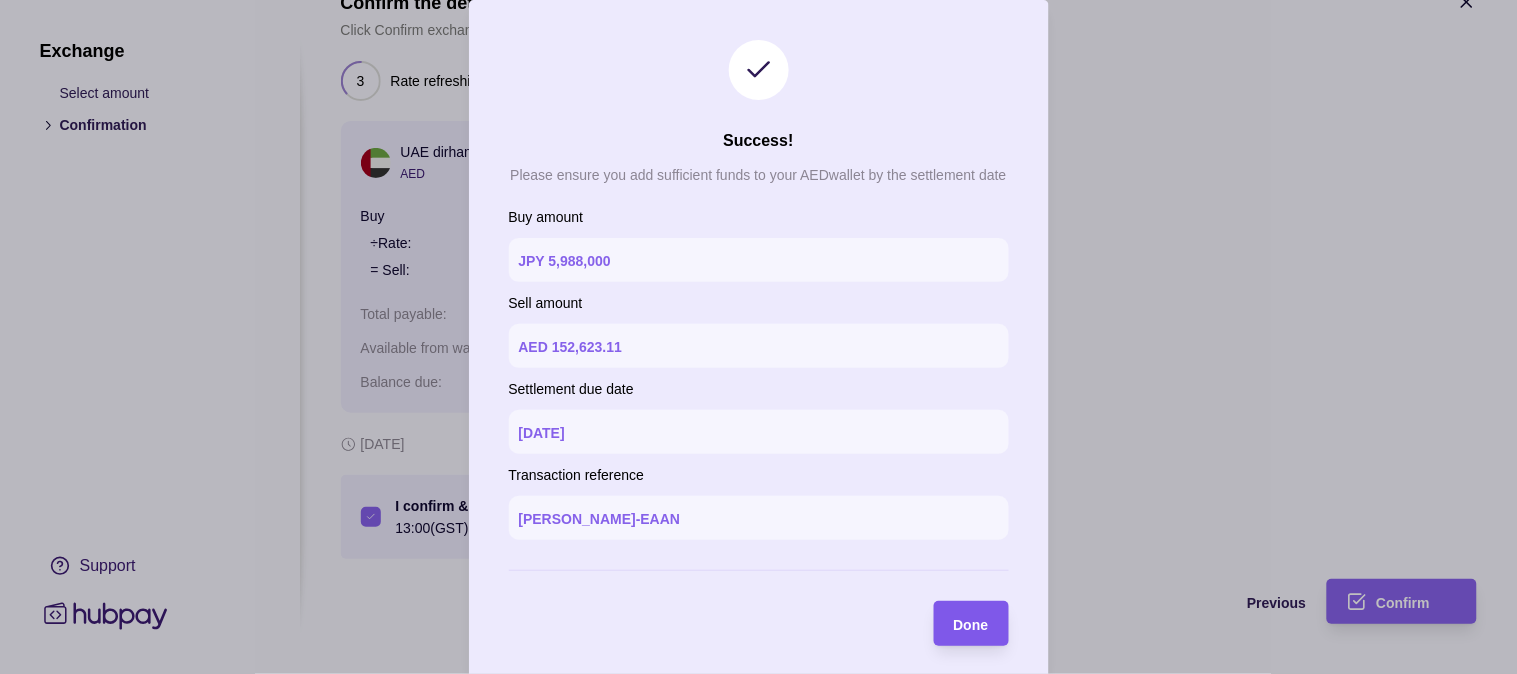 click on "Done" at bounding box center (971, 625) 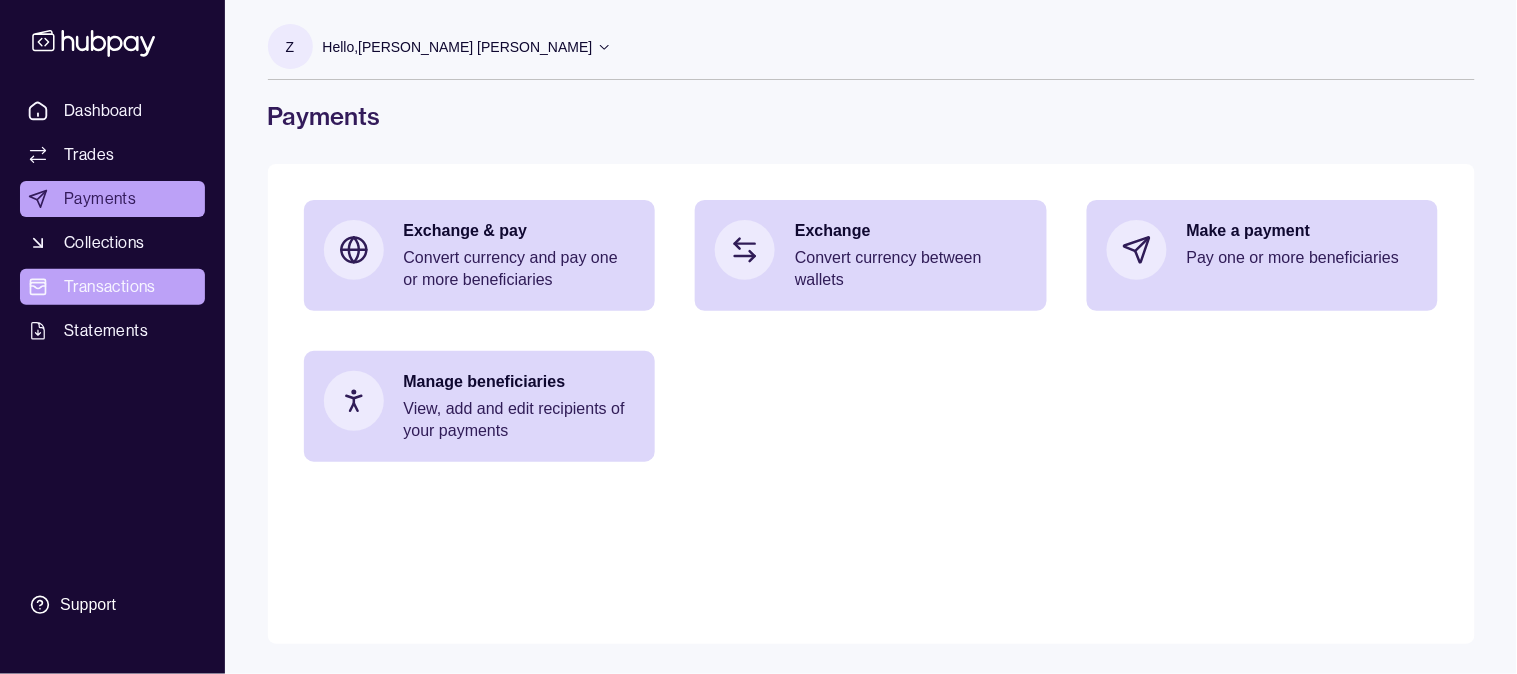 click on "Transactions" at bounding box center [110, 287] 